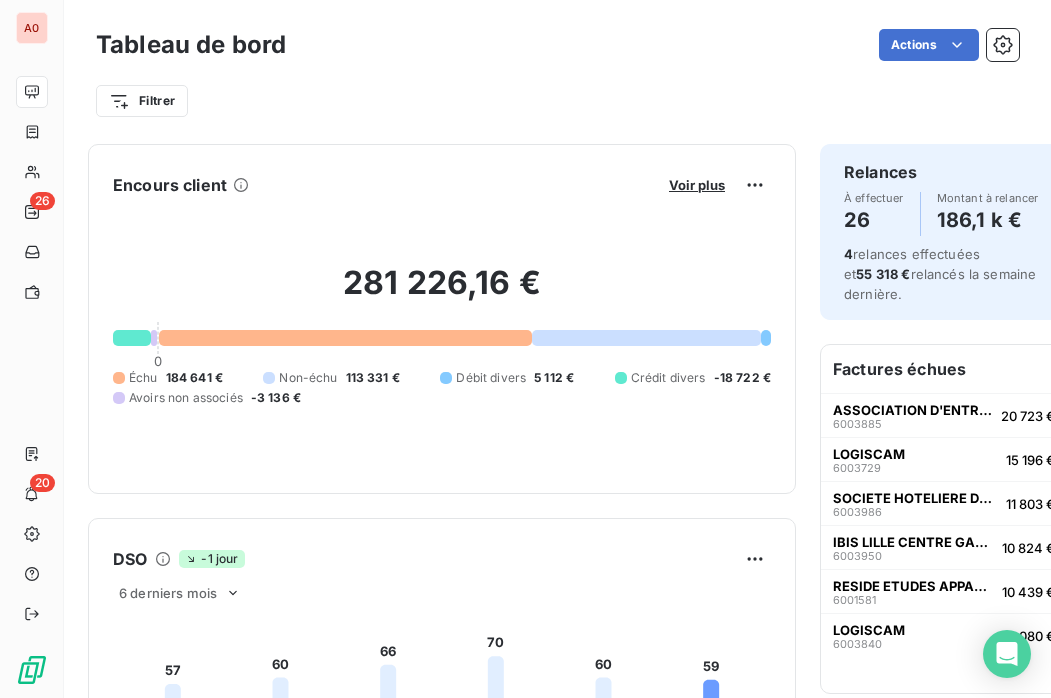 scroll, scrollTop: 0, scrollLeft: 0, axis: both 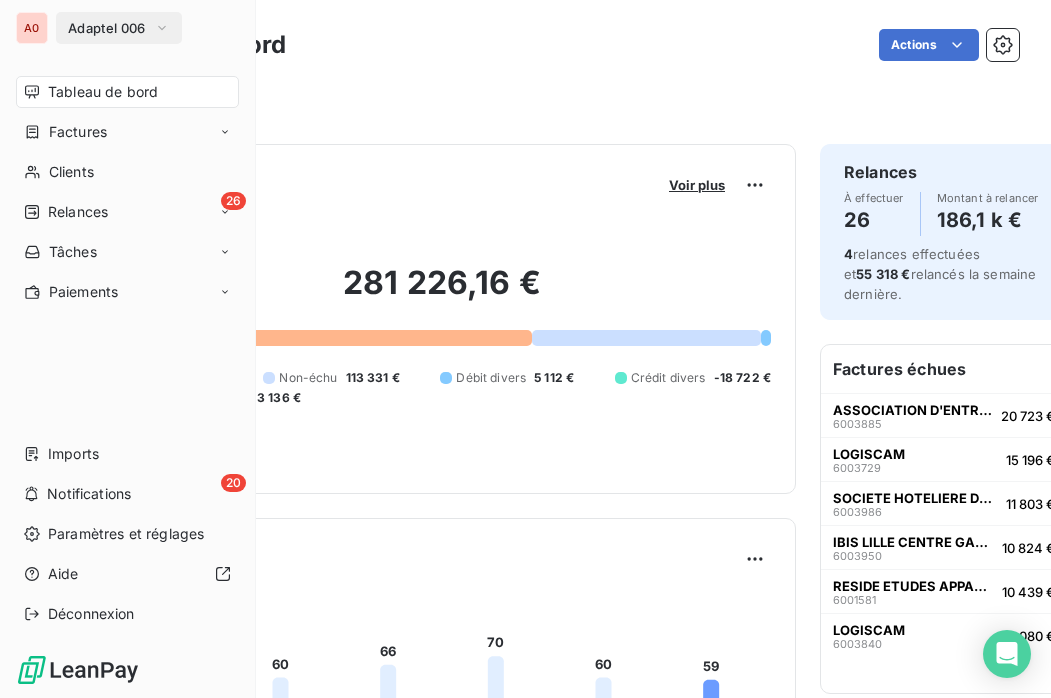 click on "Adaptel 006" at bounding box center [107, 28] 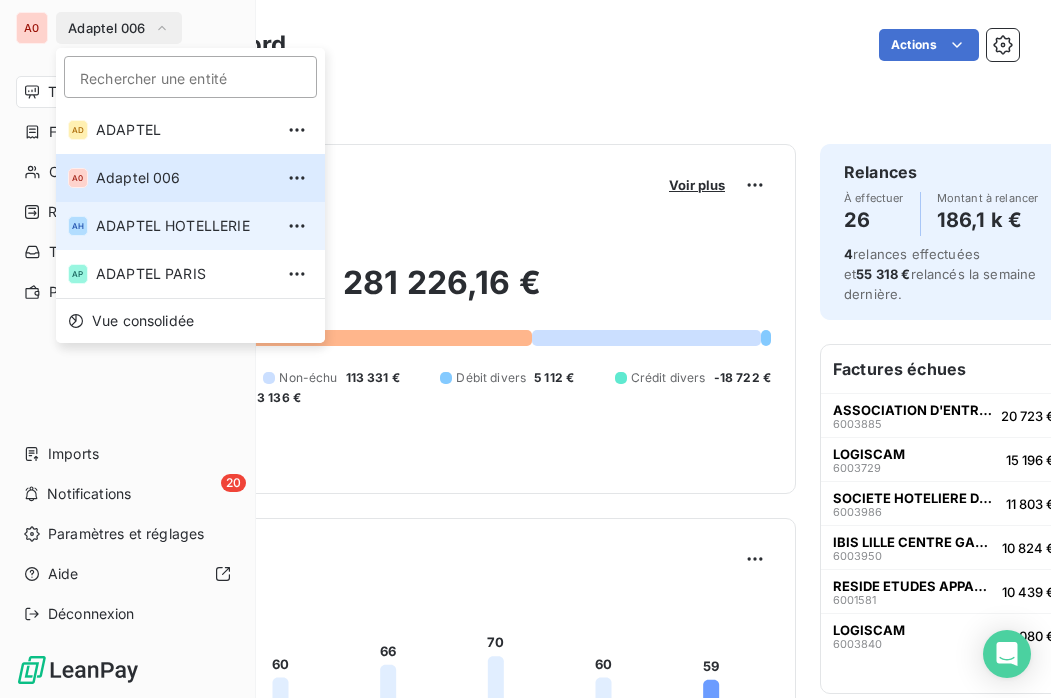 click on "ADAPTEL HOTELLERIE" at bounding box center (184, 226) 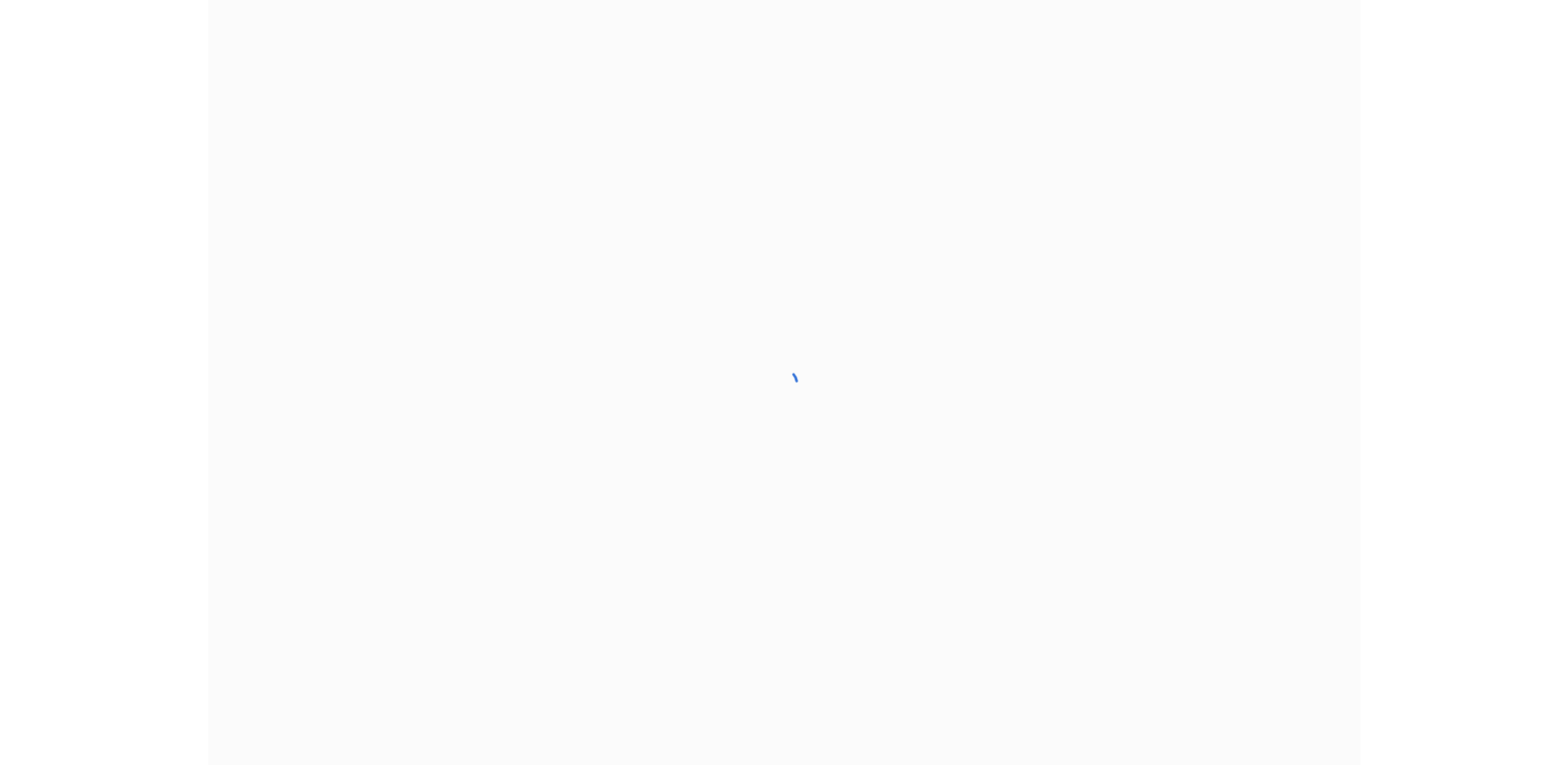 scroll, scrollTop: 0, scrollLeft: 0, axis: both 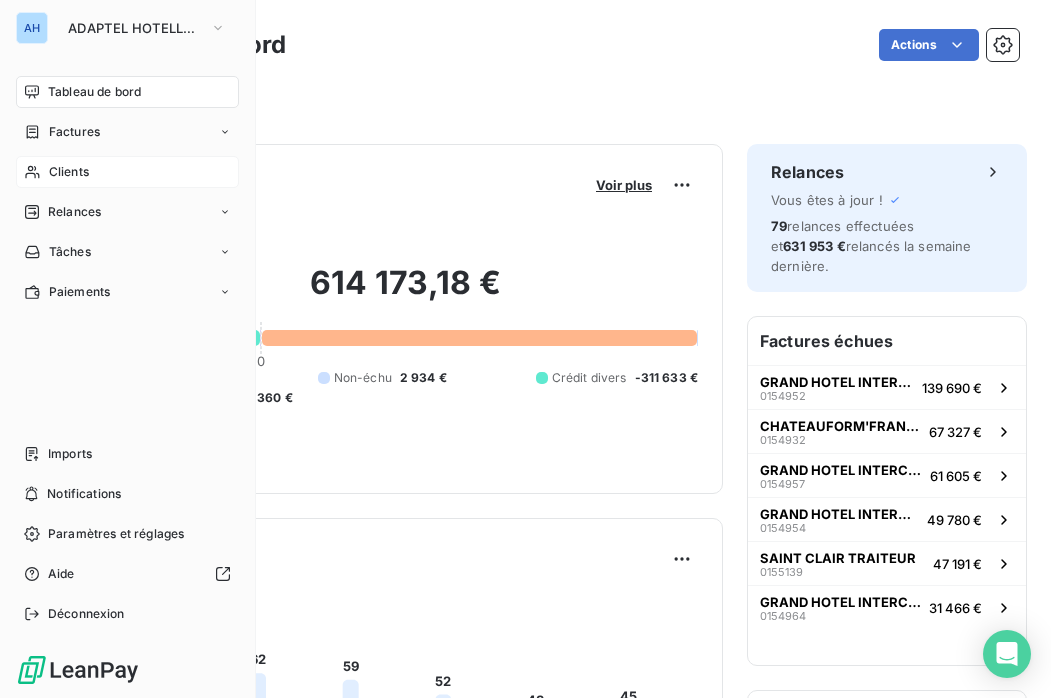 click on "Clients" at bounding box center [127, 172] 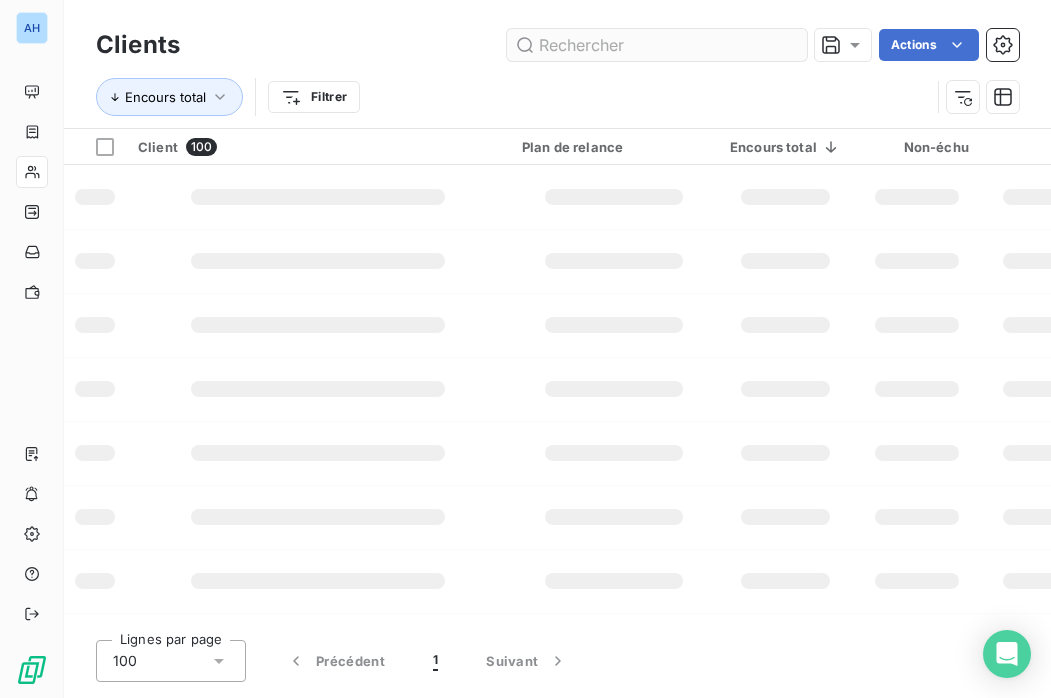 click at bounding box center [657, 45] 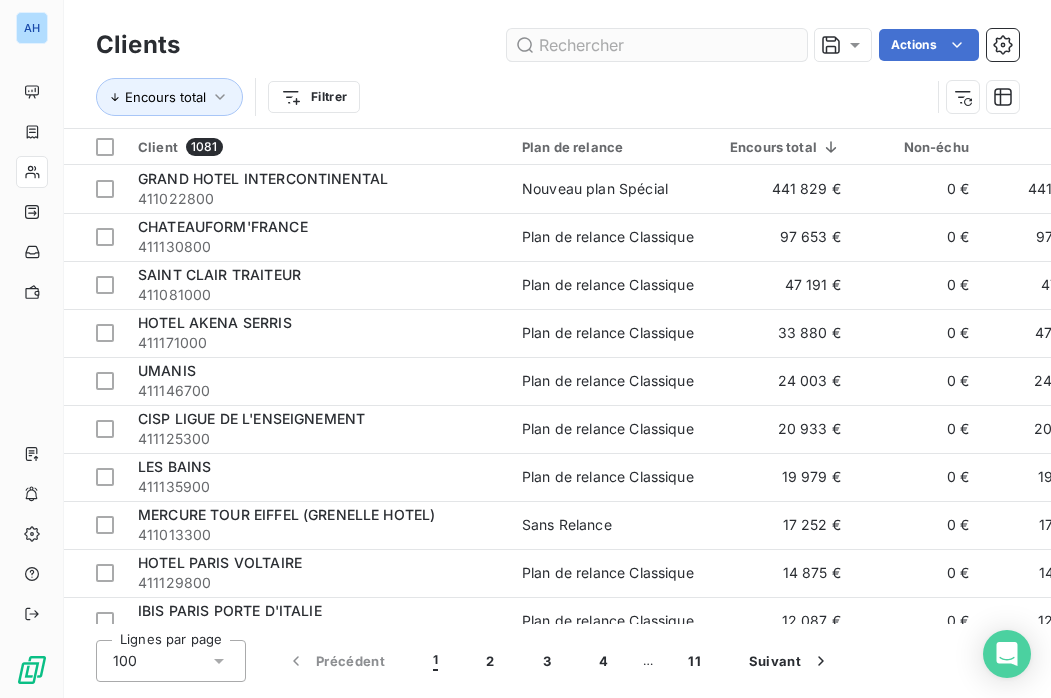 click at bounding box center (657, 45) 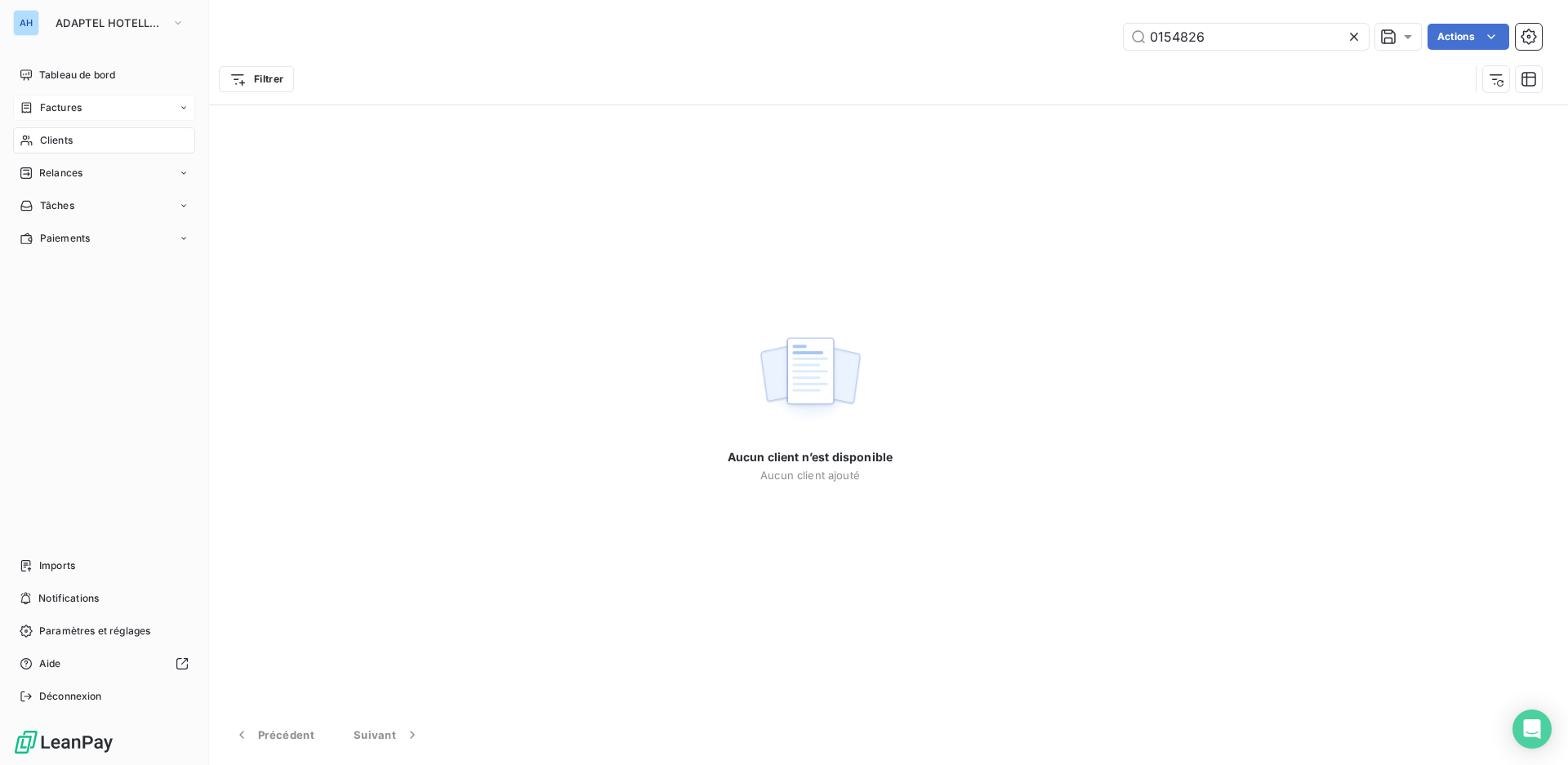 type on "0154826" 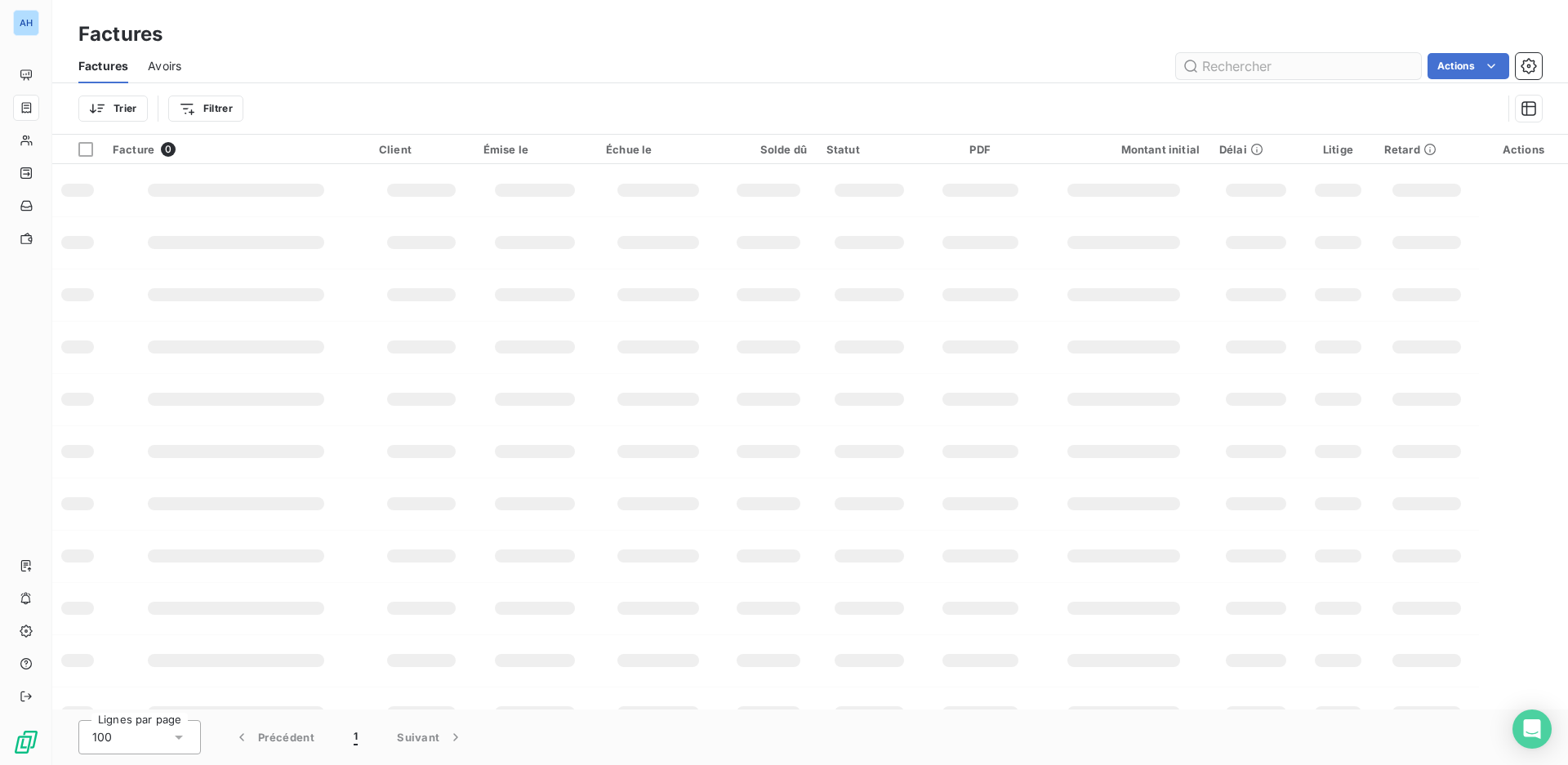 click at bounding box center [1298, 66] 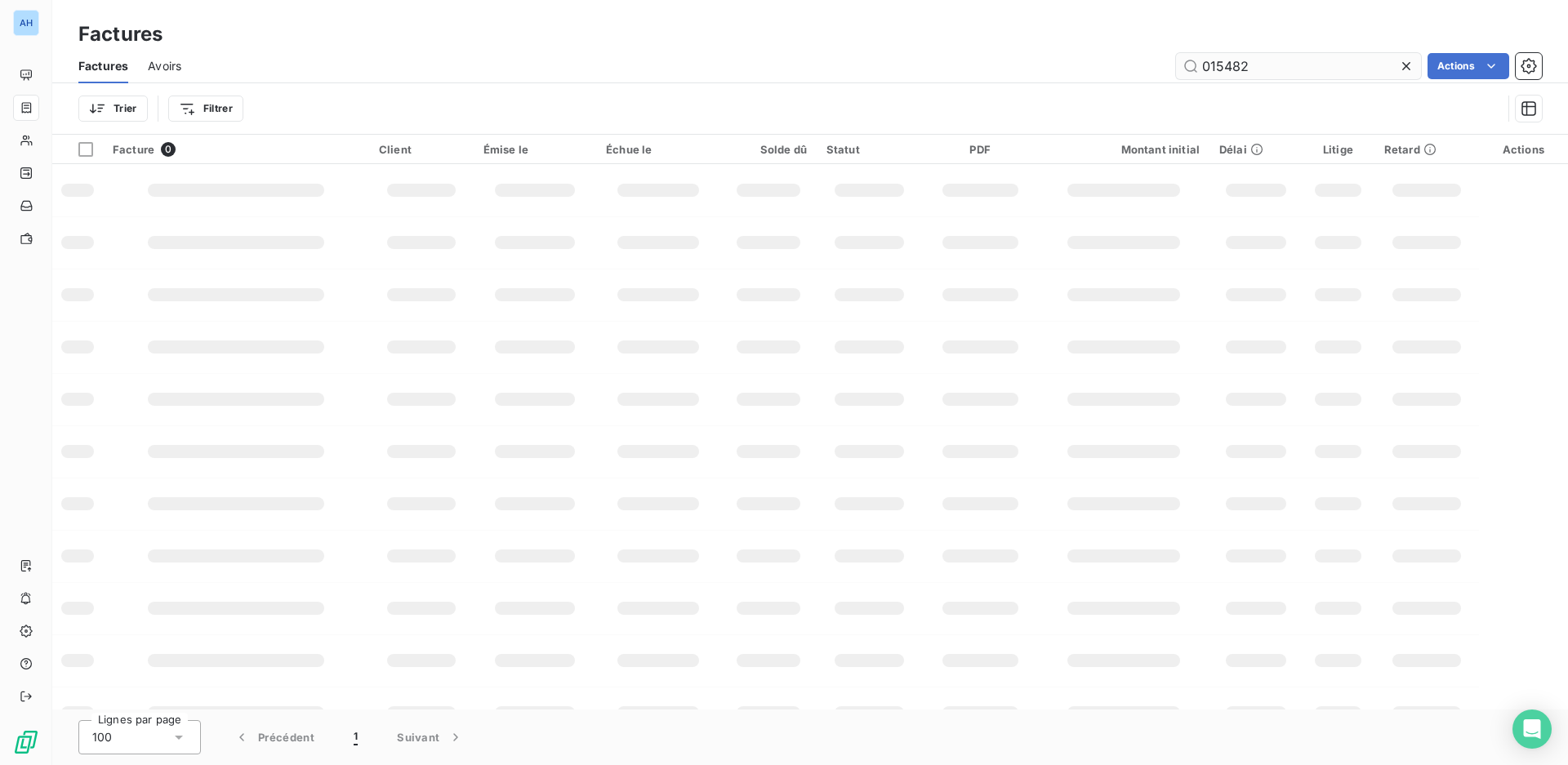 type on "0154826" 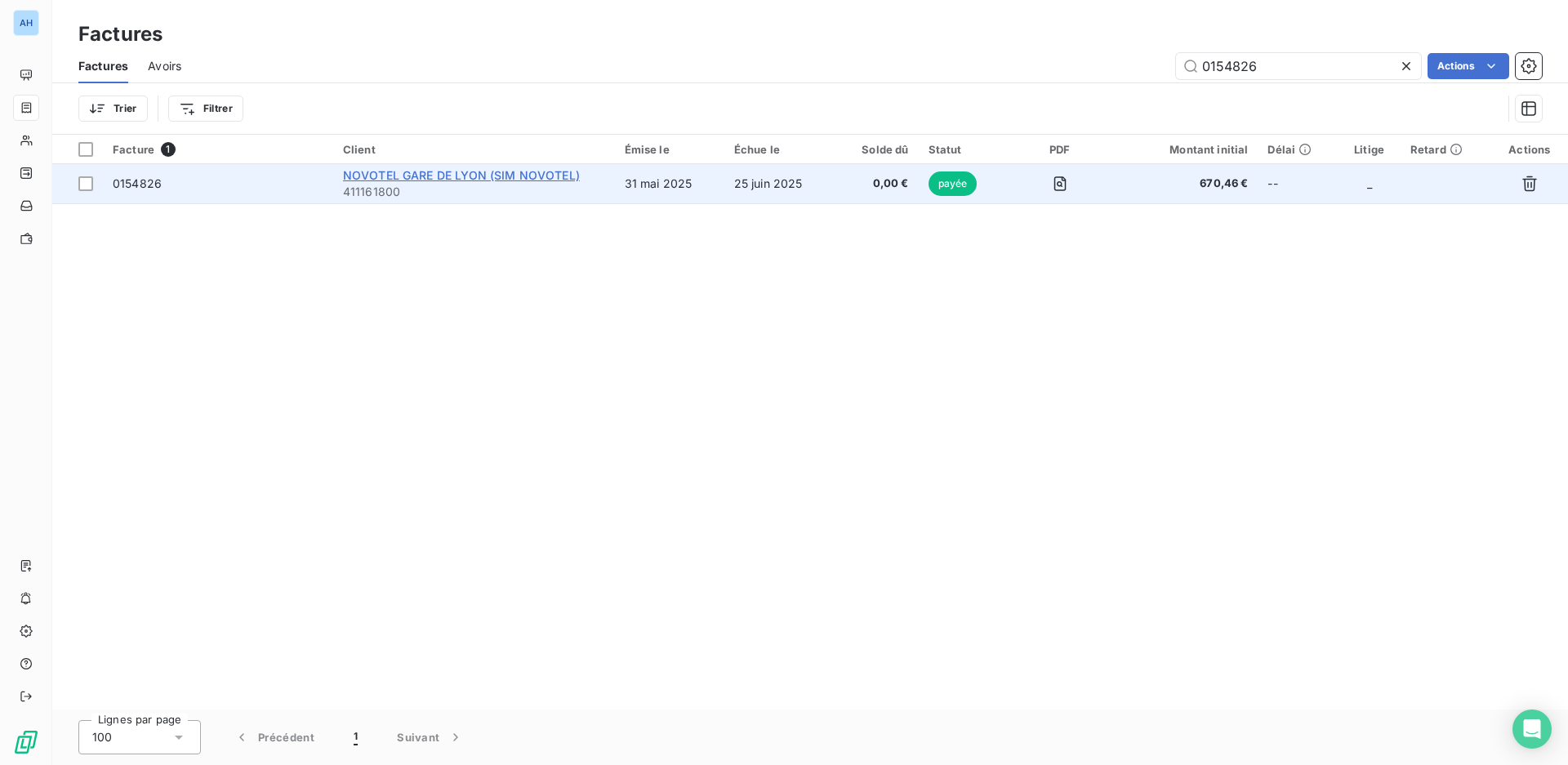 click on "NOVOTEL GARE DE LYON (SIM NOVOTEL)" at bounding box center (461, 175) 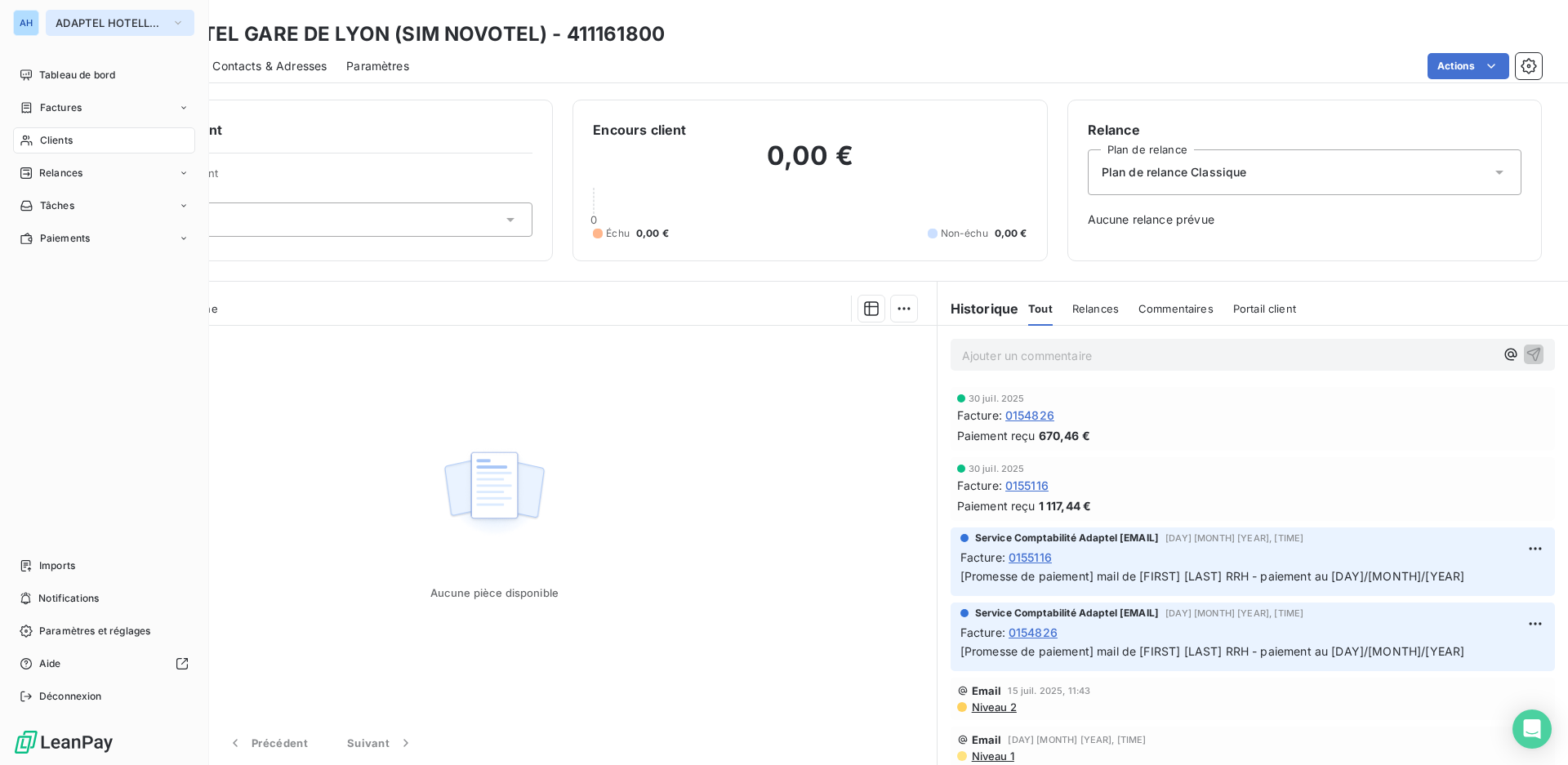 click on "ADAPTEL HOTELLERIE" at bounding box center [110, 23] 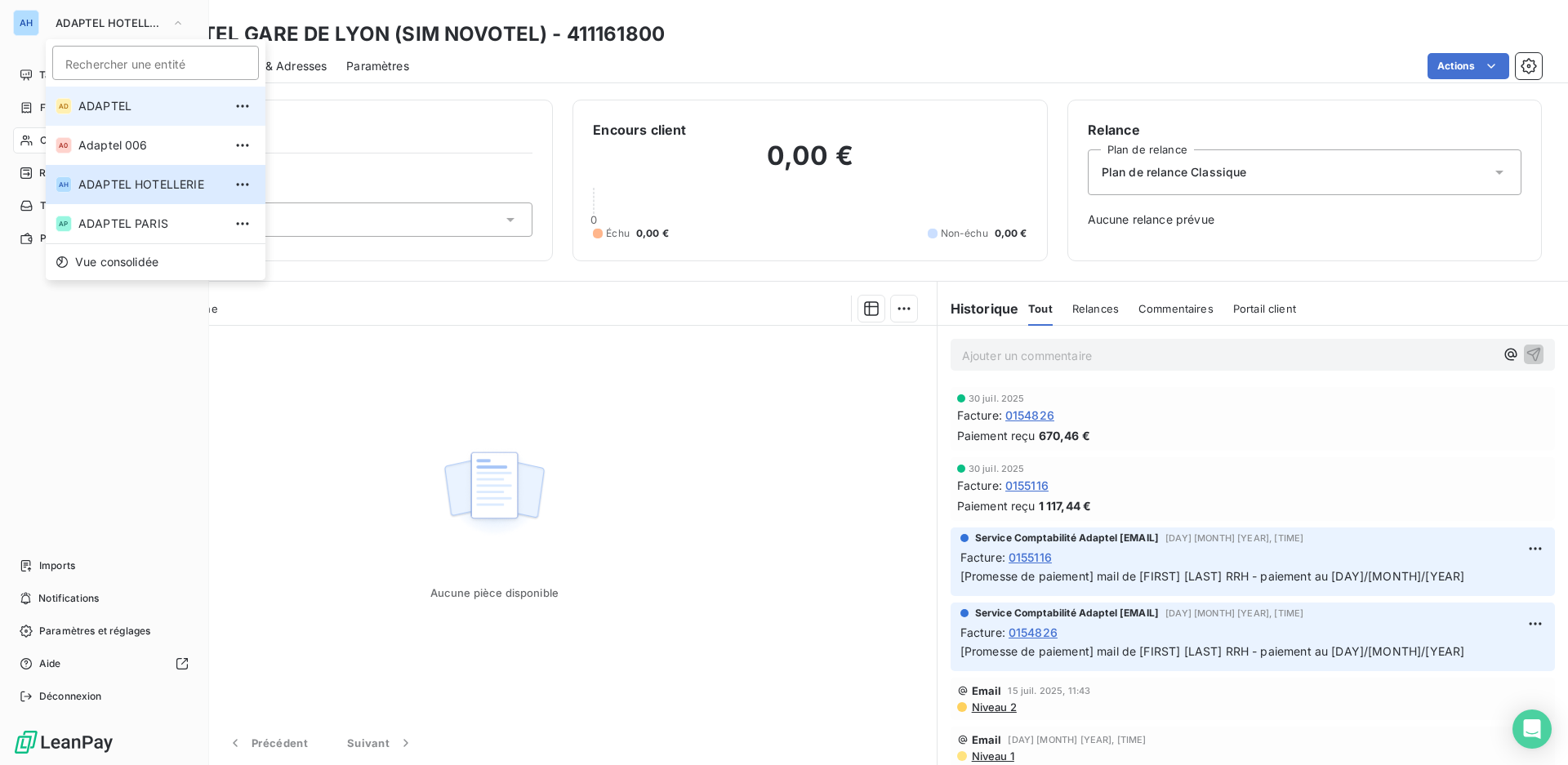 click on "ADAPTEL" at bounding box center [150, 106] 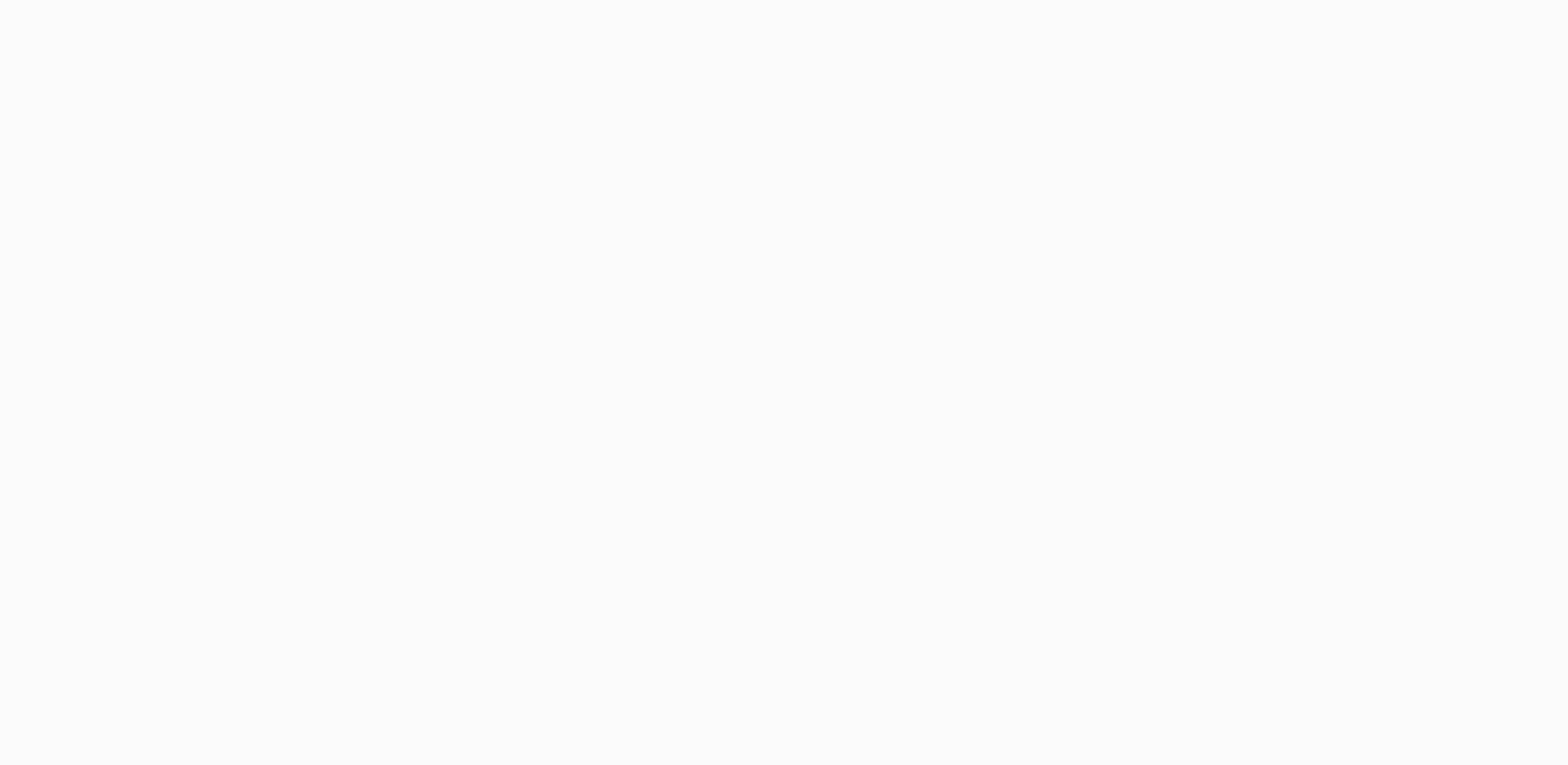 scroll, scrollTop: 0, scrollLeft: 0, axis: both 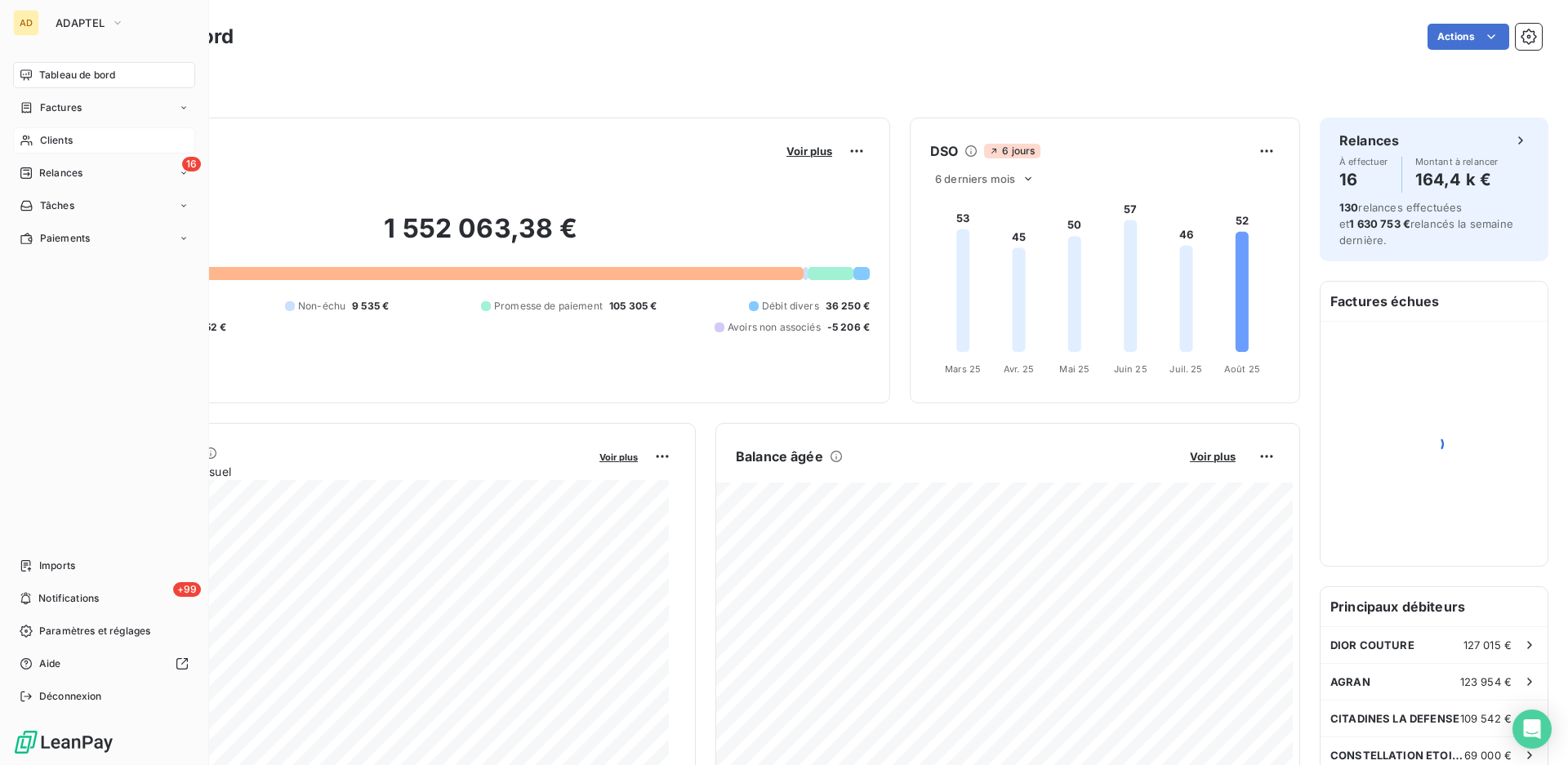 click on "Clients" at bounding box center (104, 140) 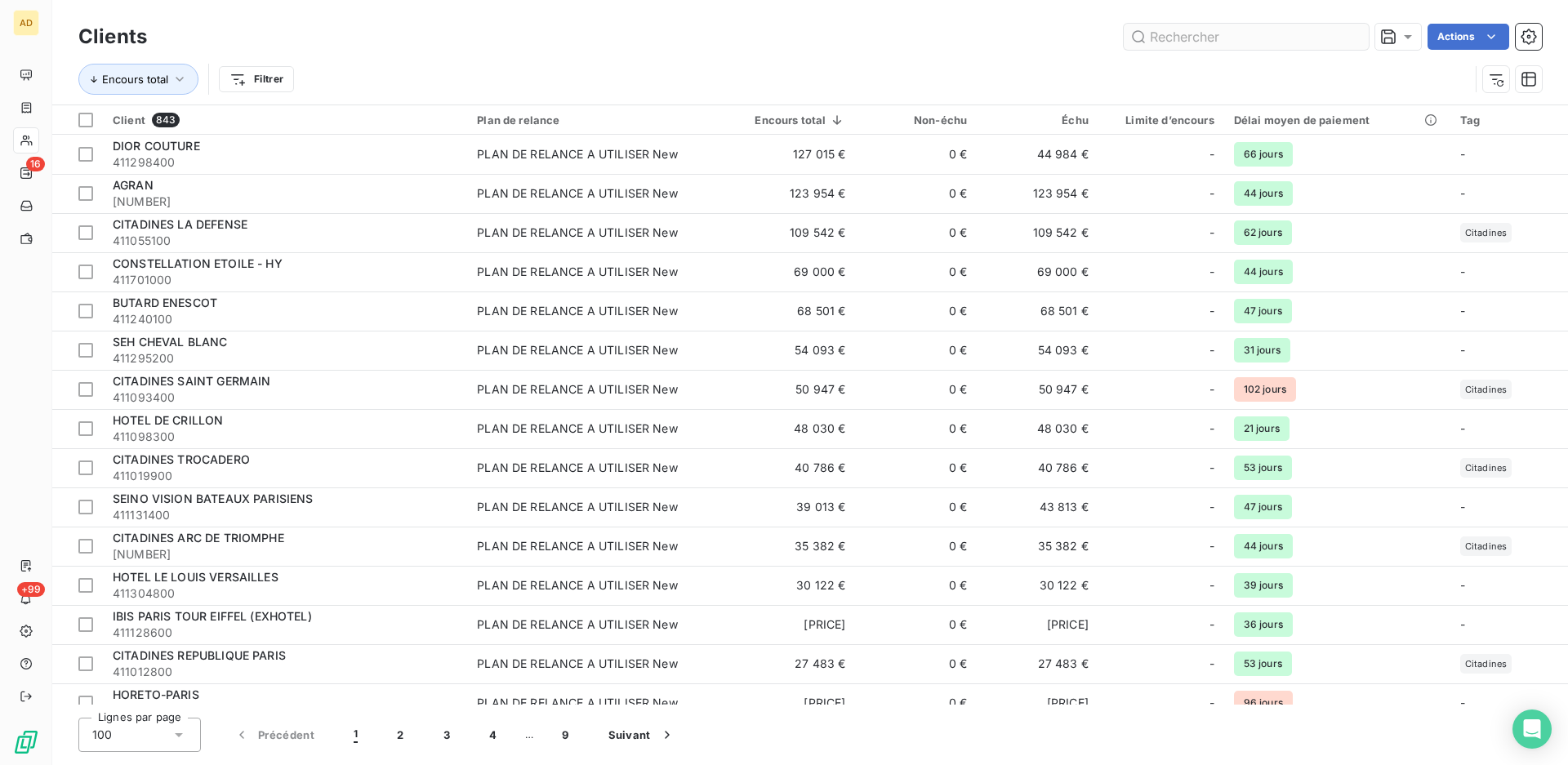 click at bounding box center [1246, 37] 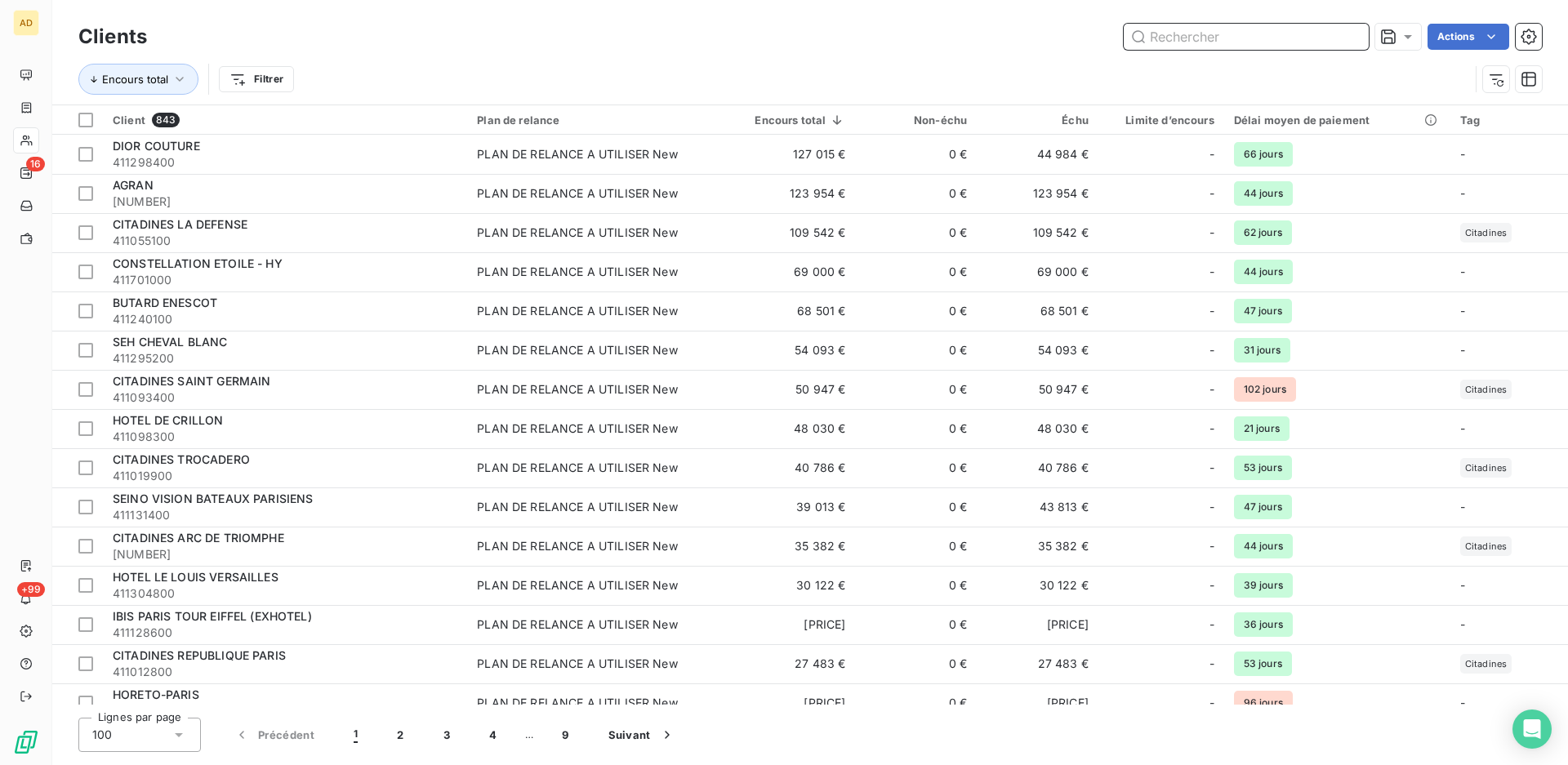 click at bounding box center [1246, 37] 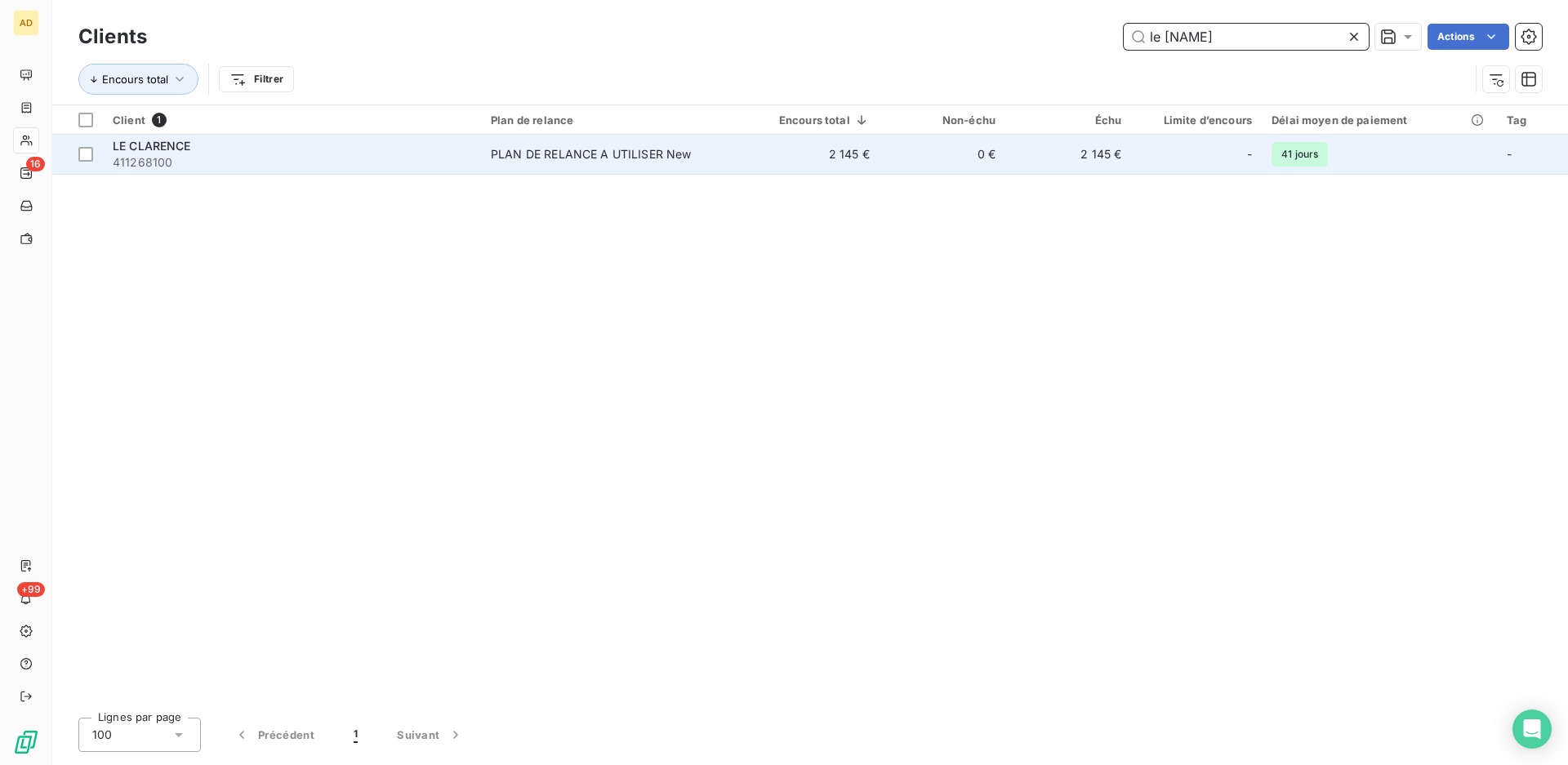 type on "le [NAME]" 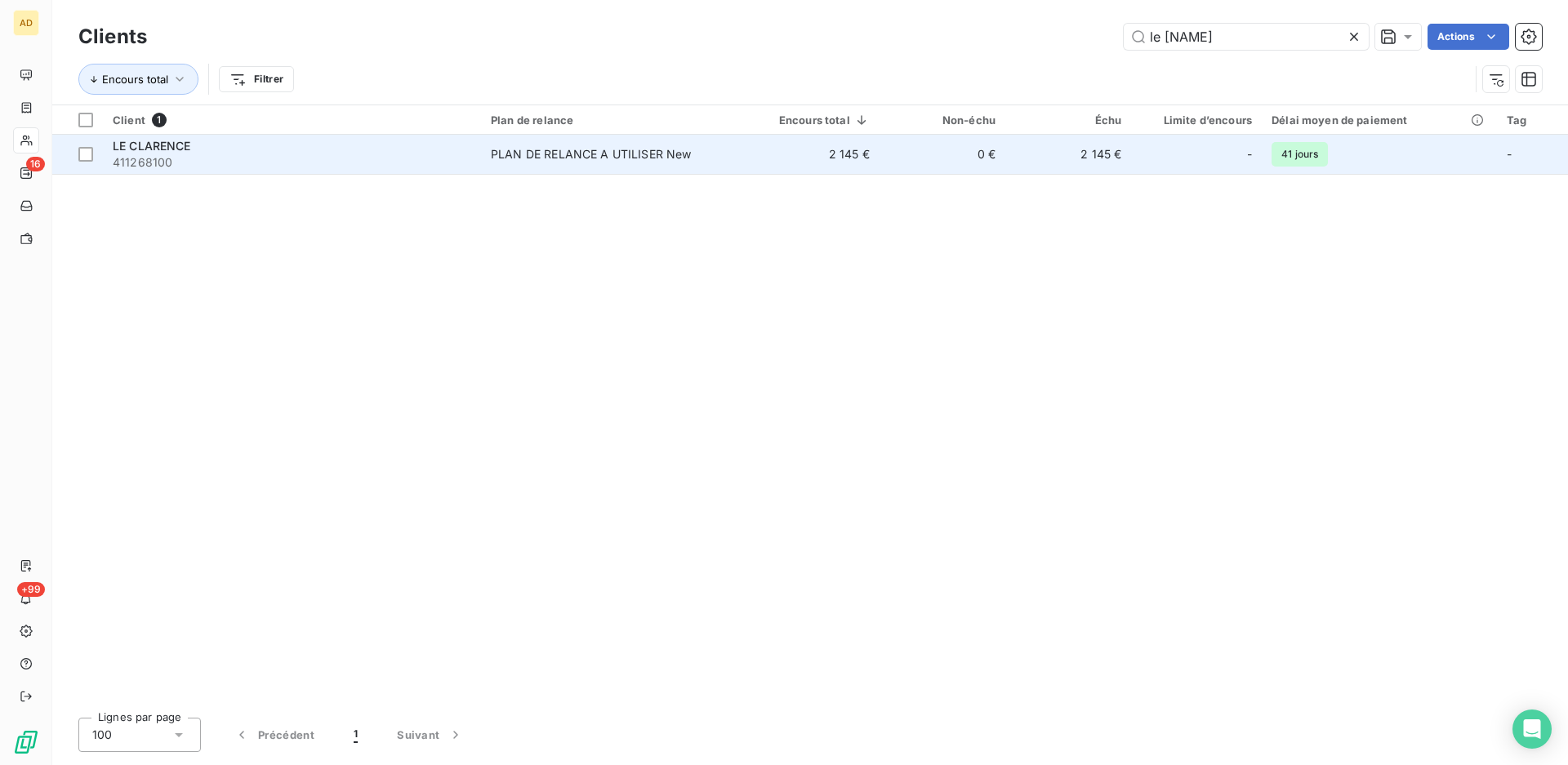 click on "411268100" at bounding box center [292, 162] 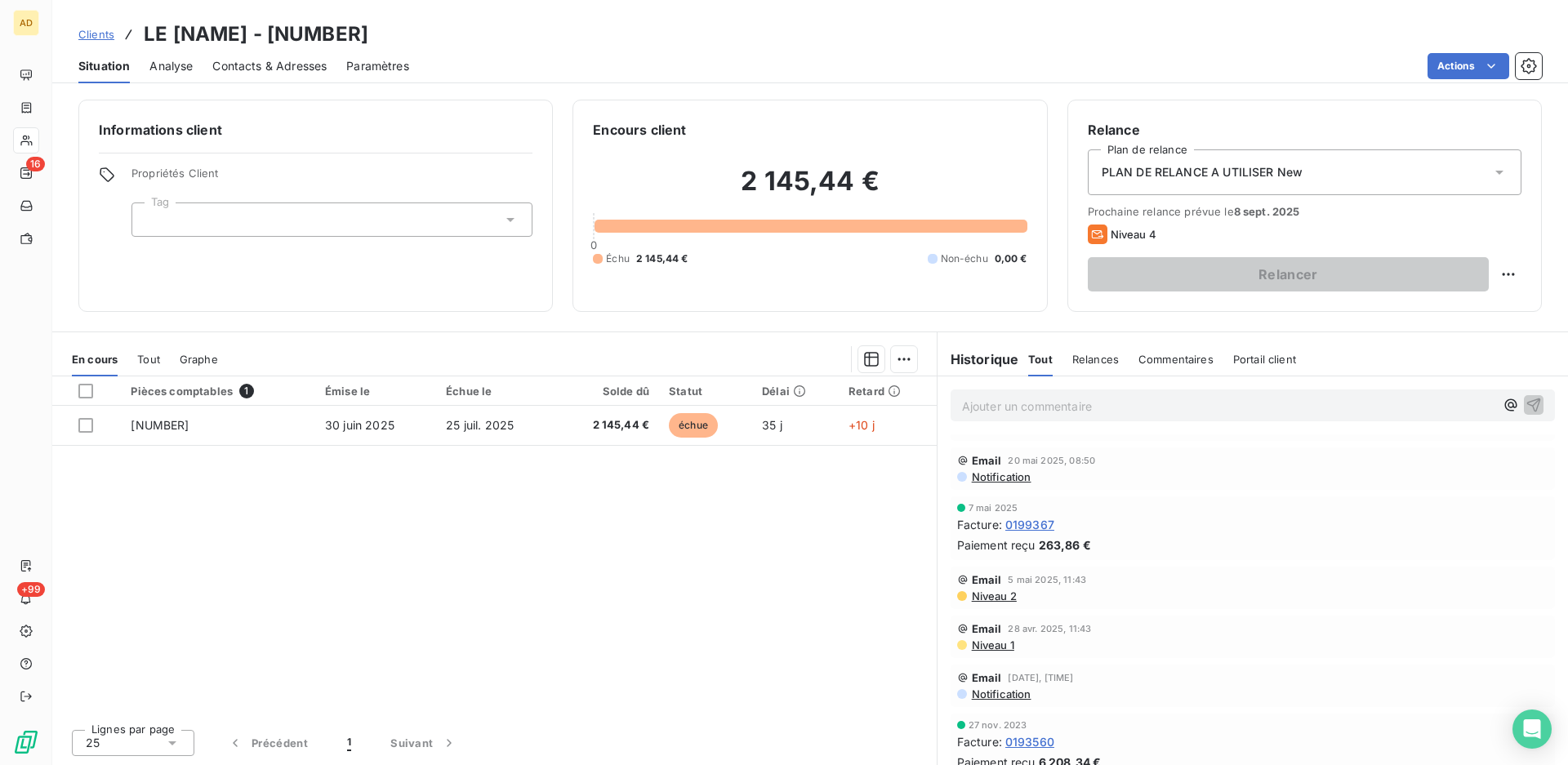 scroll, scrollTop: 653, scrollLeft: 0, axis: vertical 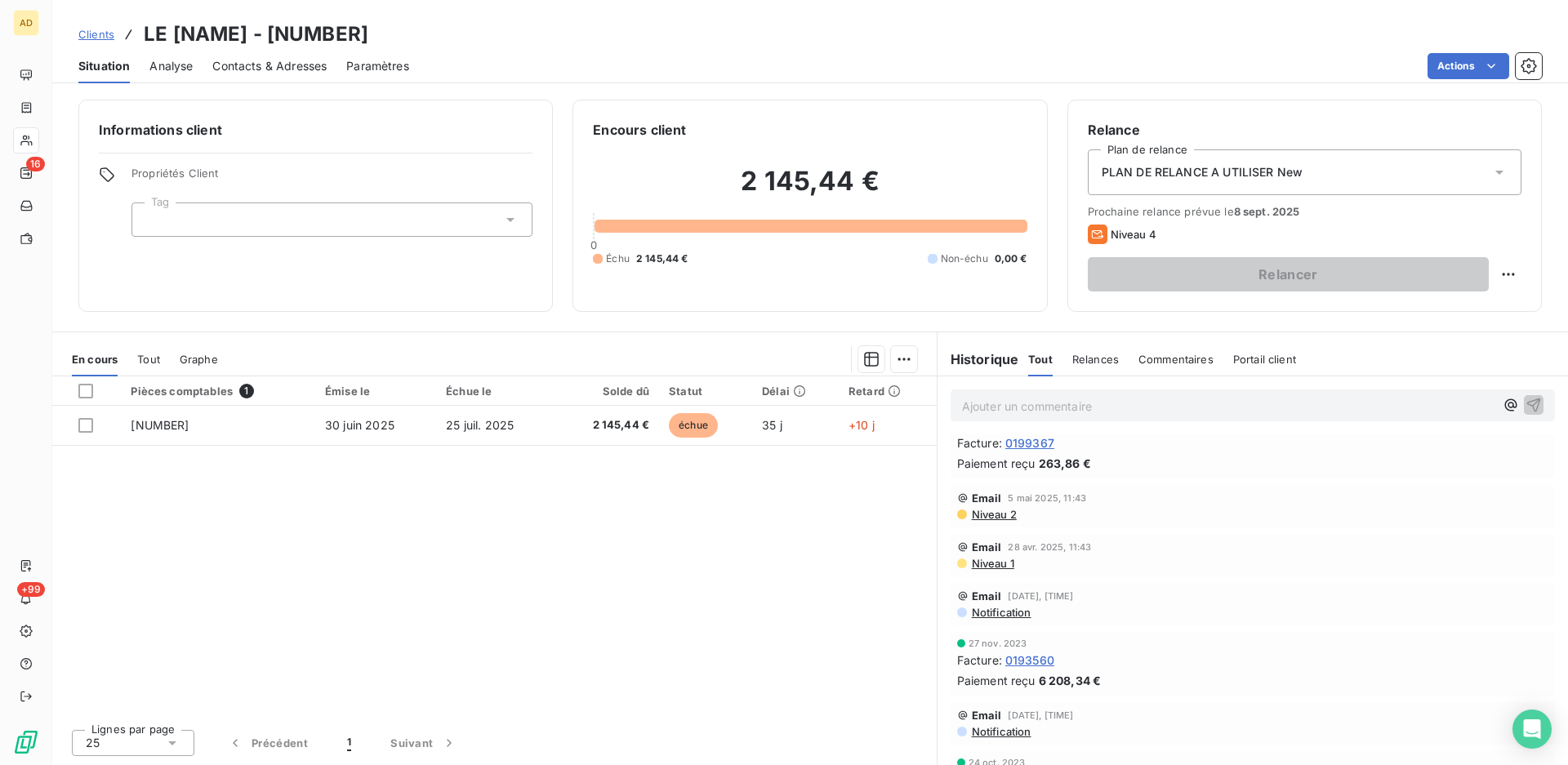click on "Contacts & Adresses" at bounding box center [270, 66] 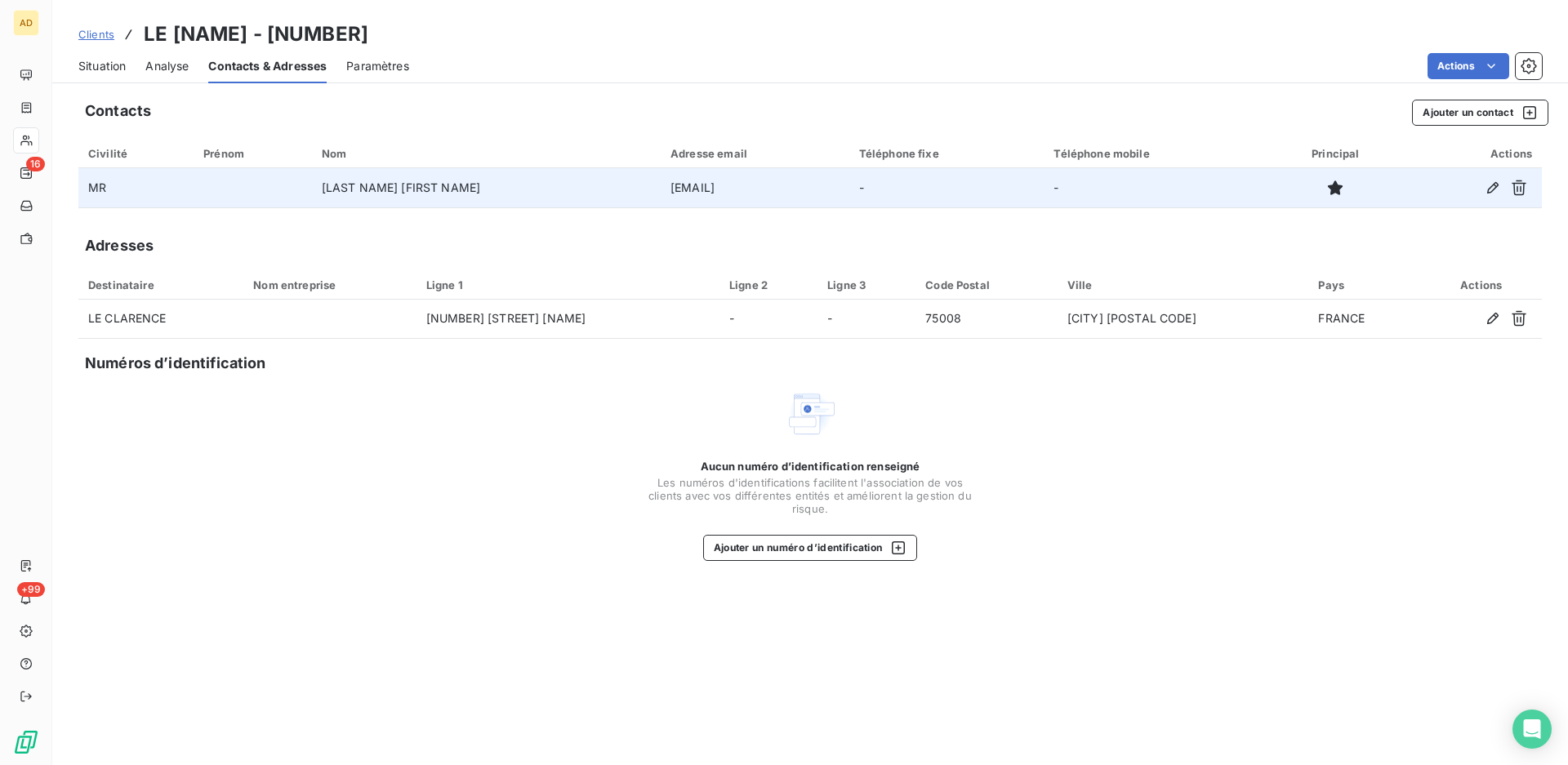drag, startPoint x: 514, startPoint y: 189, endPoint x: 644, endPoint y: 194, distance: 130.09612 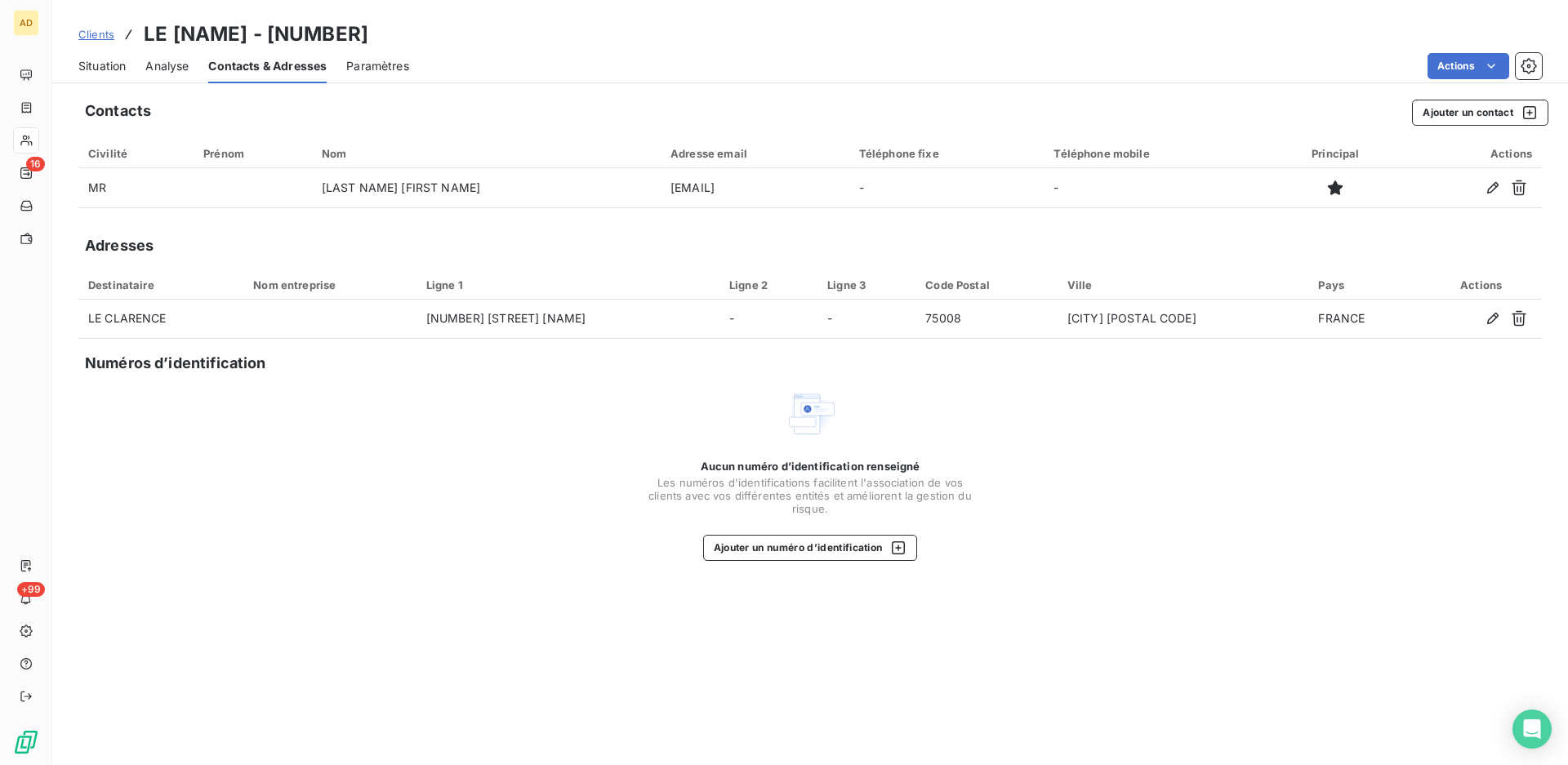 click on "Situation" at bounding box center (102, 66) 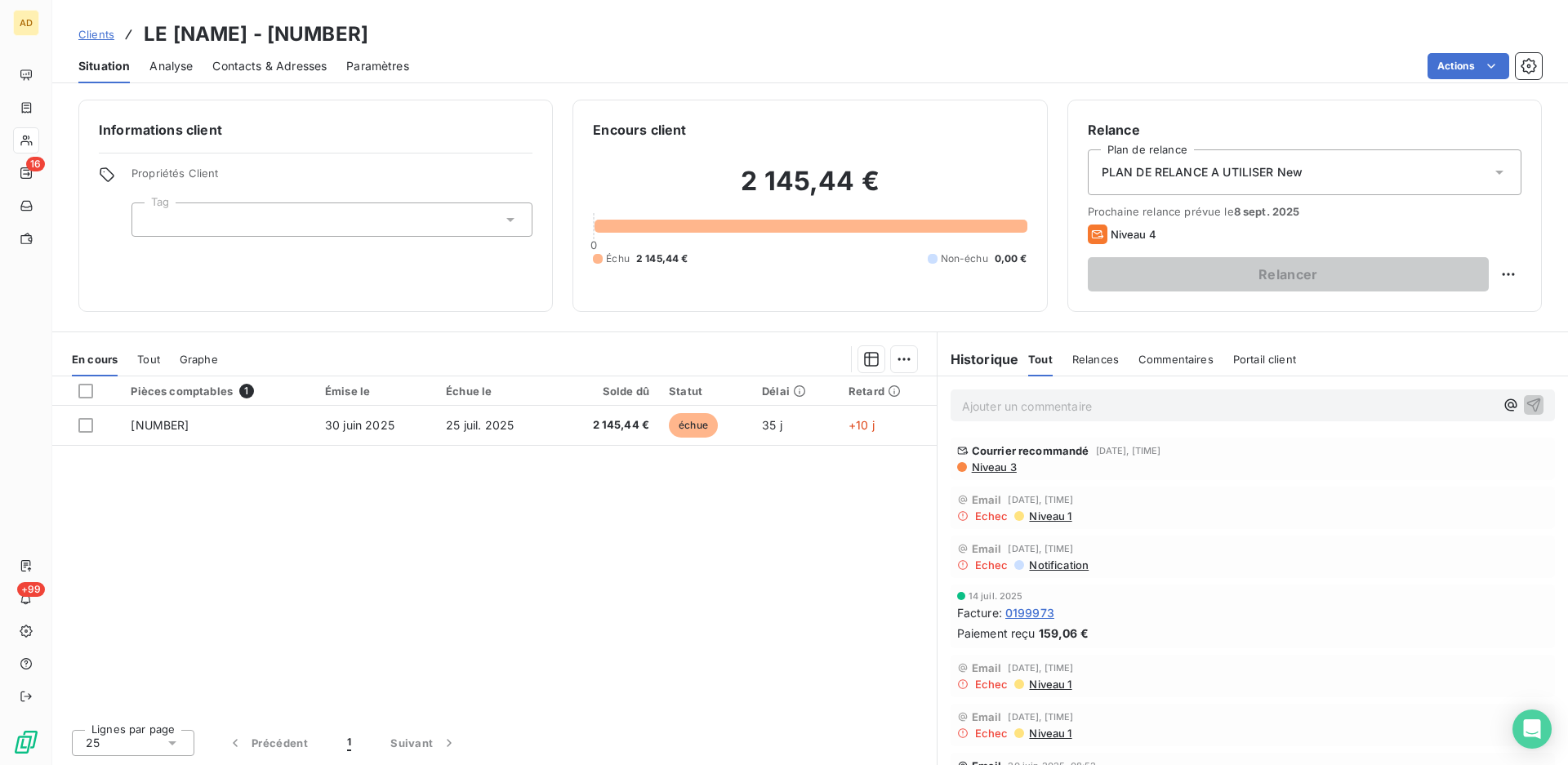 click on "Pièces comptables 1 Émise le Échue le Solde dû Statut Délai Retard [NUMBER] [DATE] [DATE] [AMOUNT] échue [DAYS] j +[DAYS] j" at bounding box center [494, 546] 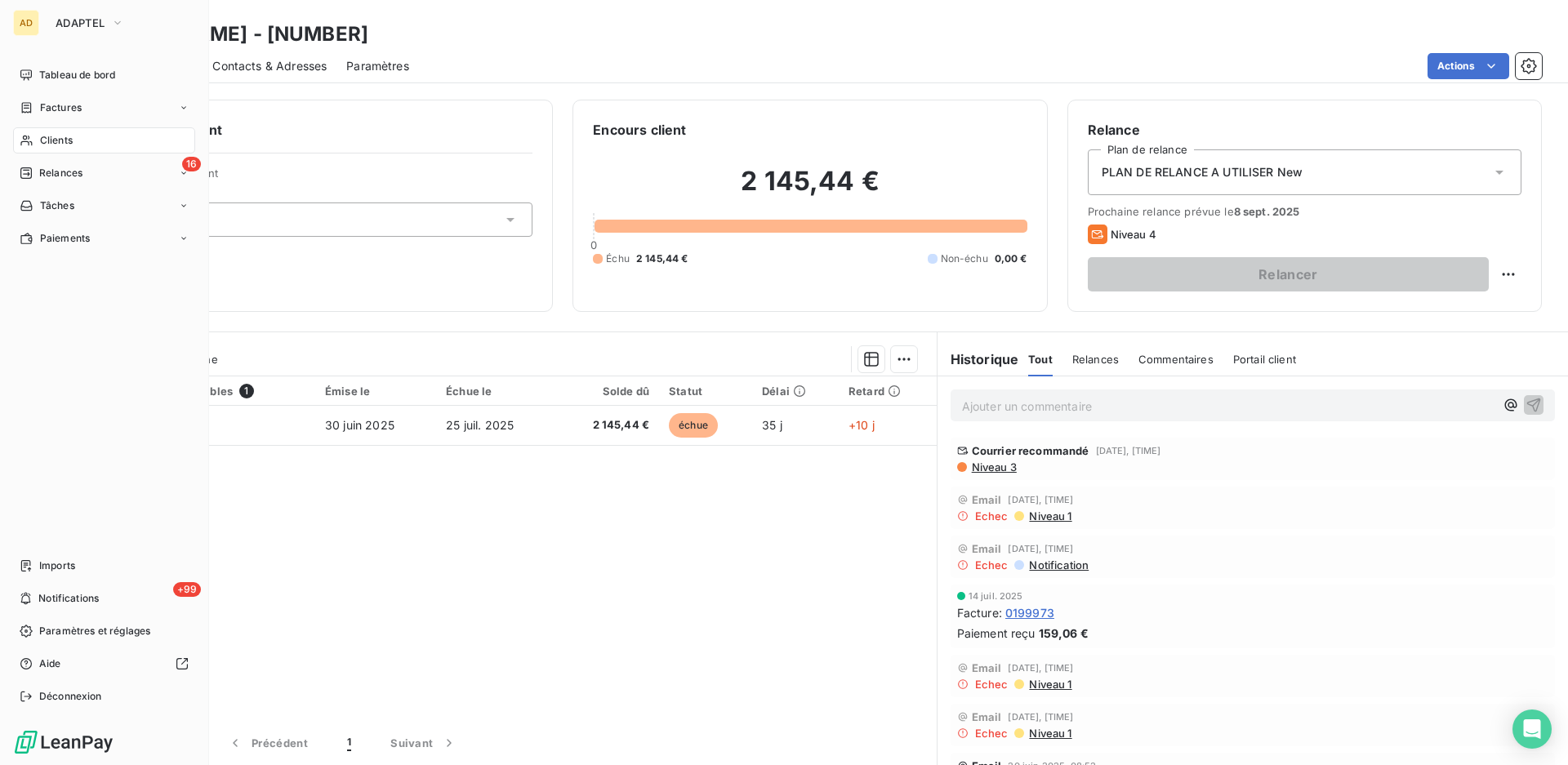 click on "Clients" at bounding box center (56, 140) 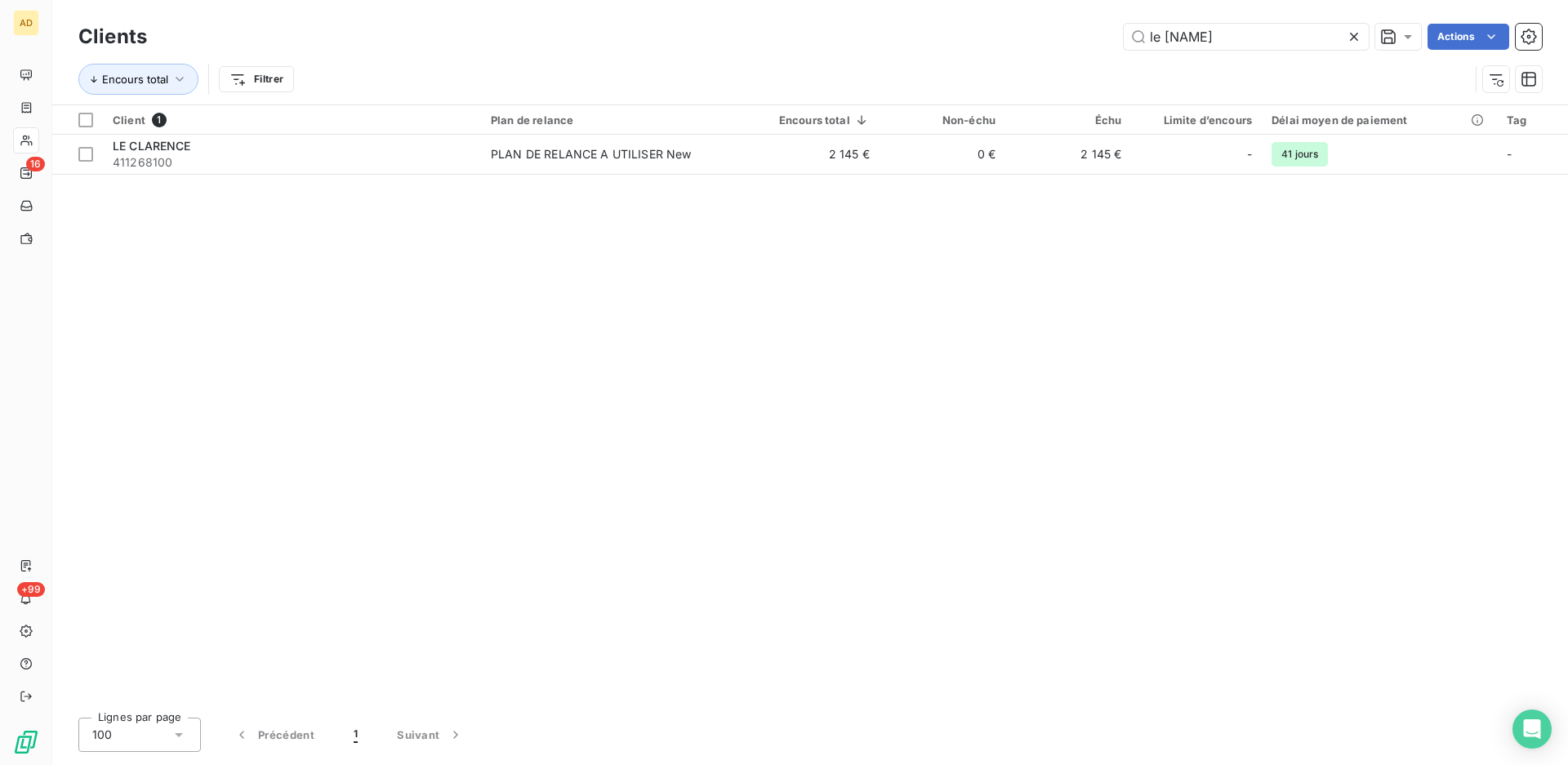 drag, startPoint x: 1268, startPoint y: 46, endPoint x: 990, endPoint y: 68, distance: 278.86914 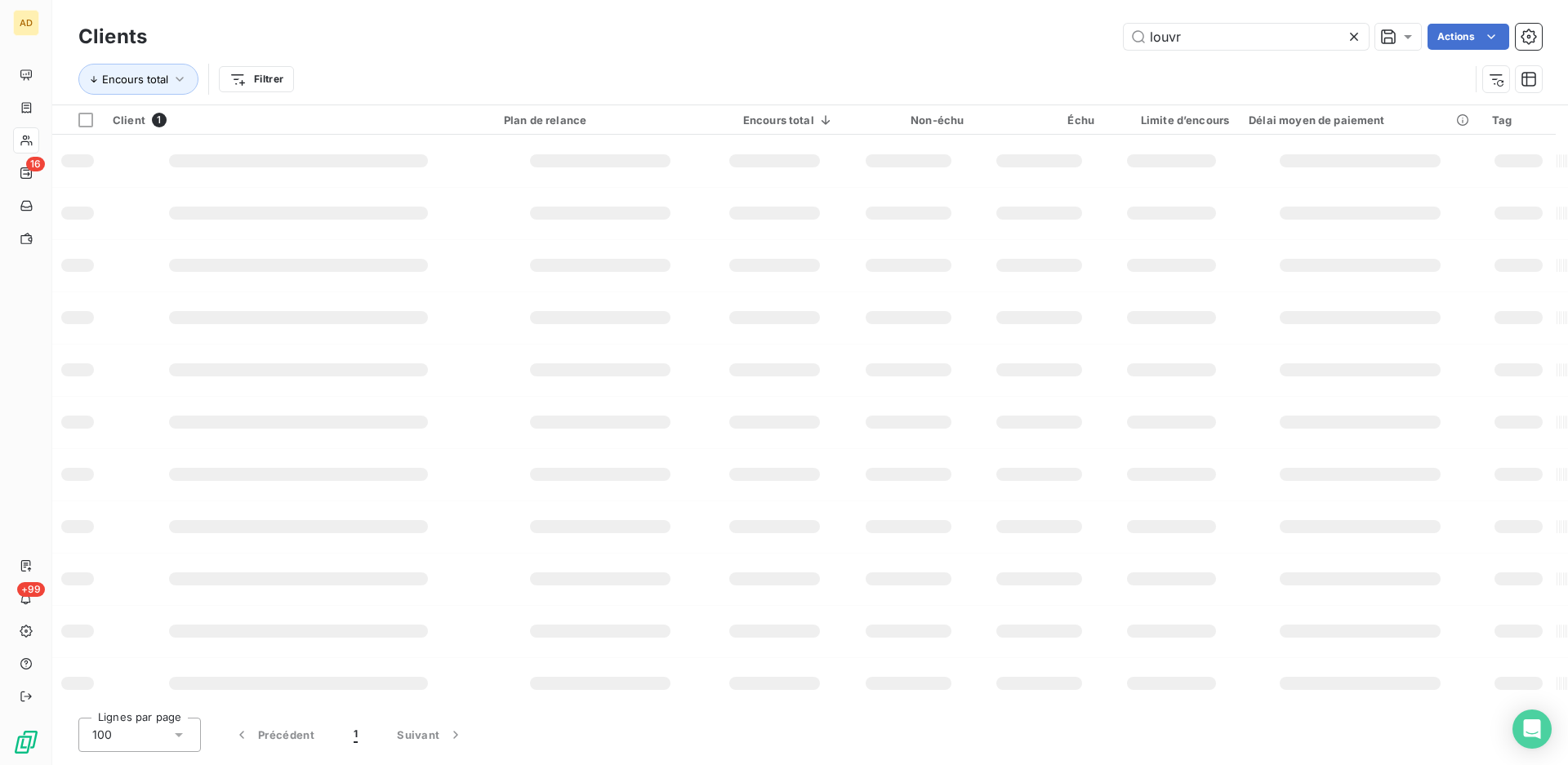 type on "louvre" 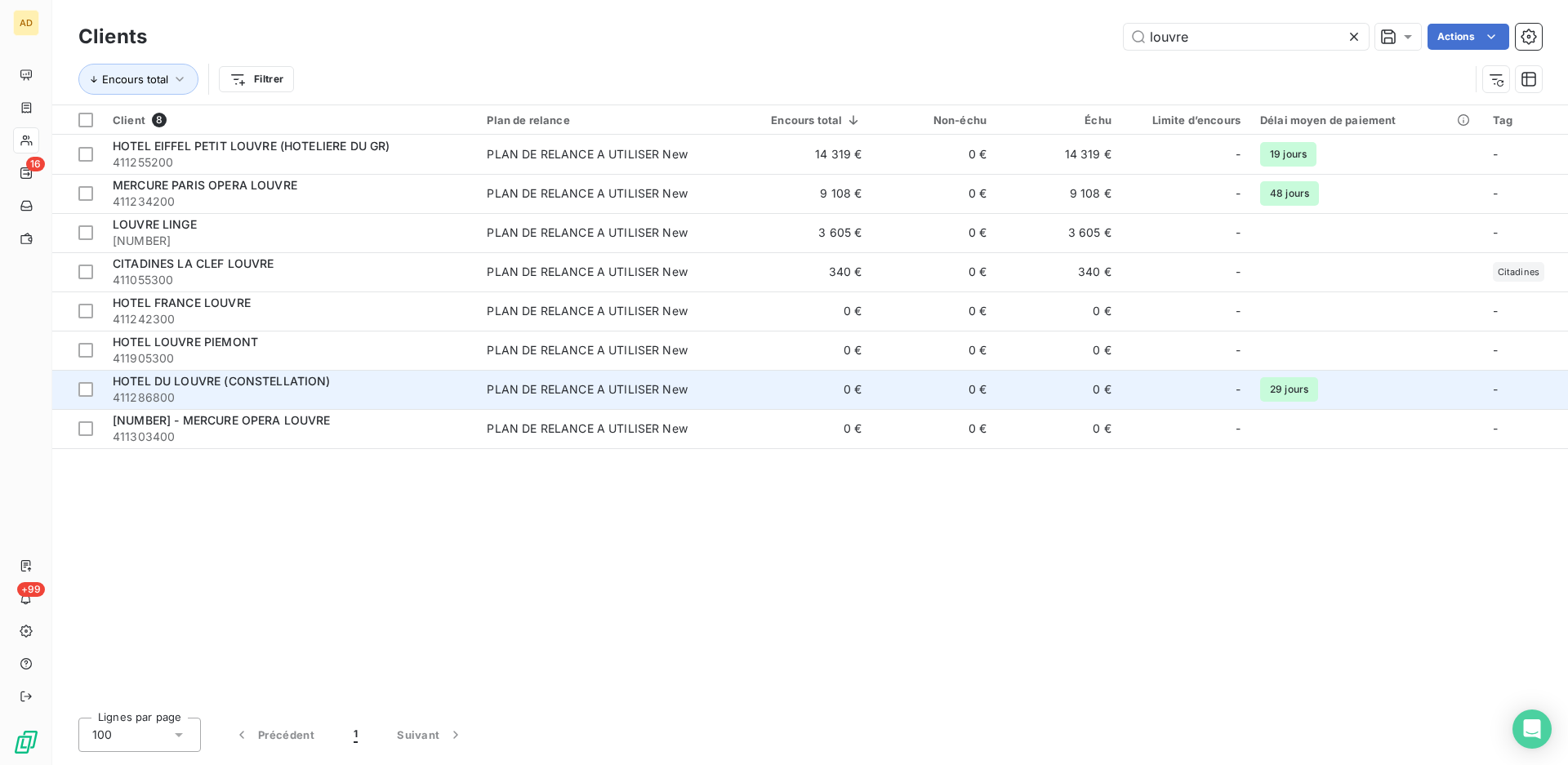 click on "HOTEL DU LOUVRE (CONSTELLATION)" at bounding box center (221, 380) 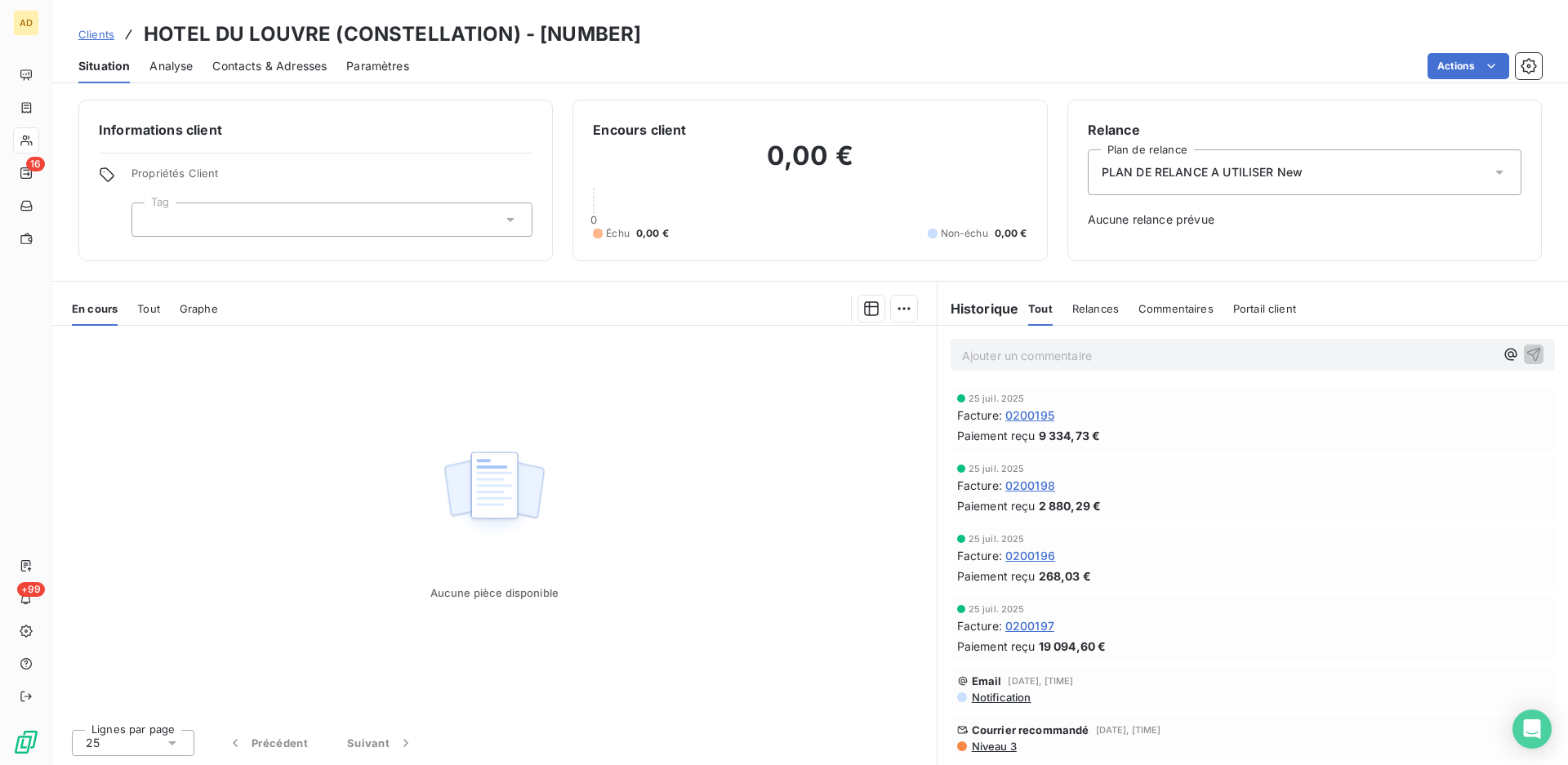 click on "Contacts & Adresses" at bounding box center [270, 66] 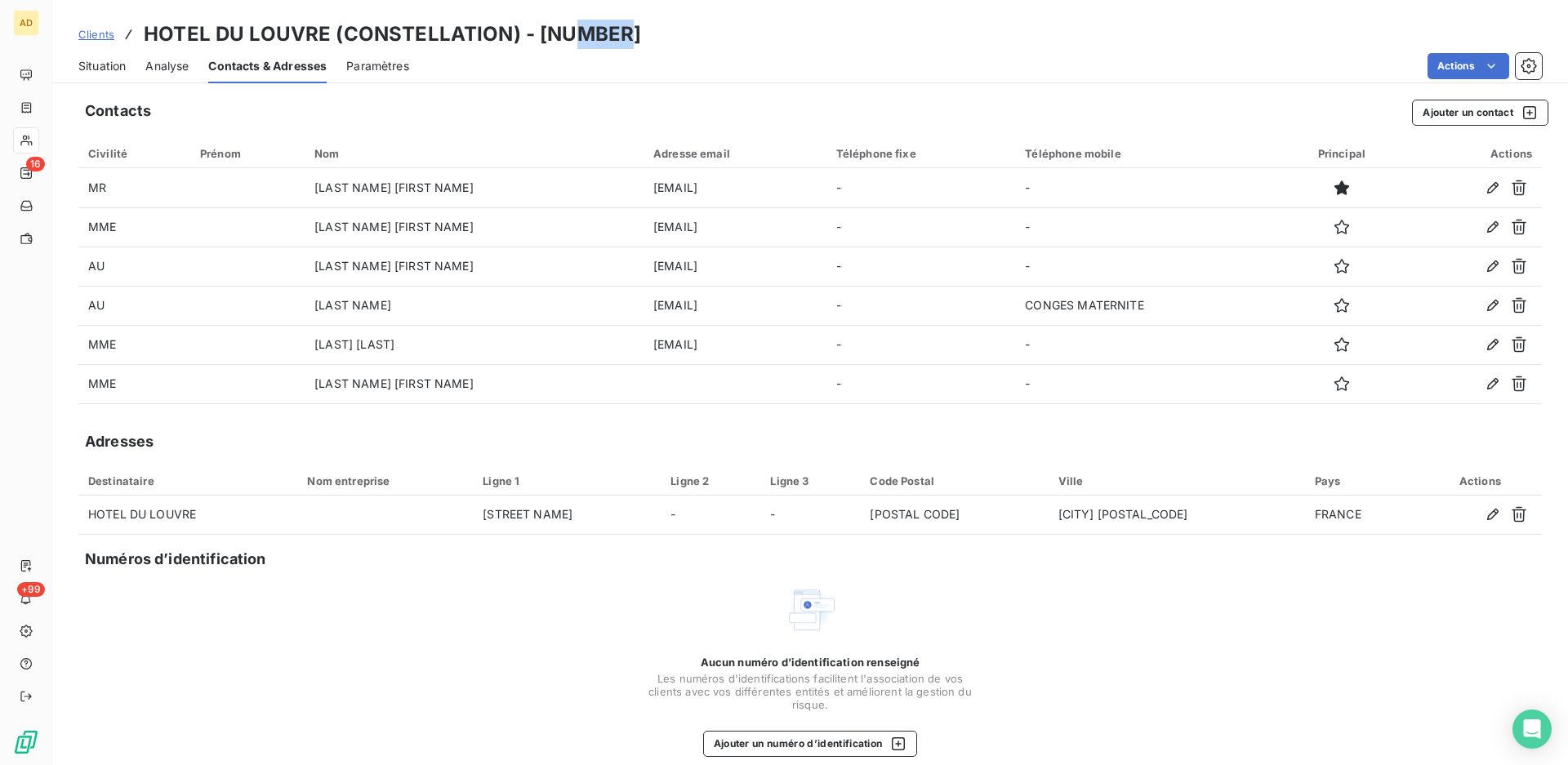 drag, startPoint x: 573, startPoint y: 39, endPoint x: 617, endPoint y: 48, distance: 44.911023 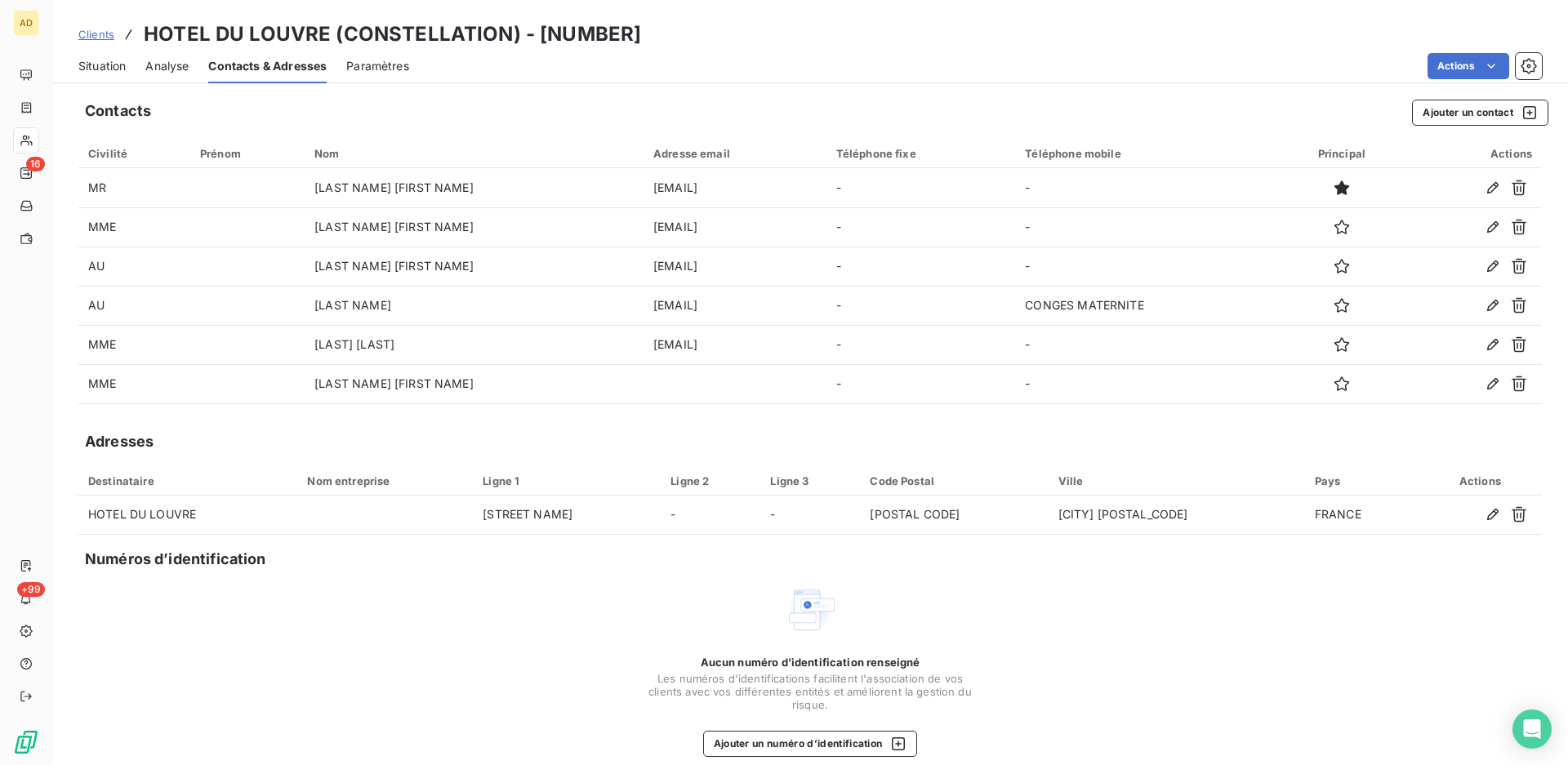 click on "Situation Analyse Contacts & Adresses Paramètres Actions" at bounding box center (810, 66) 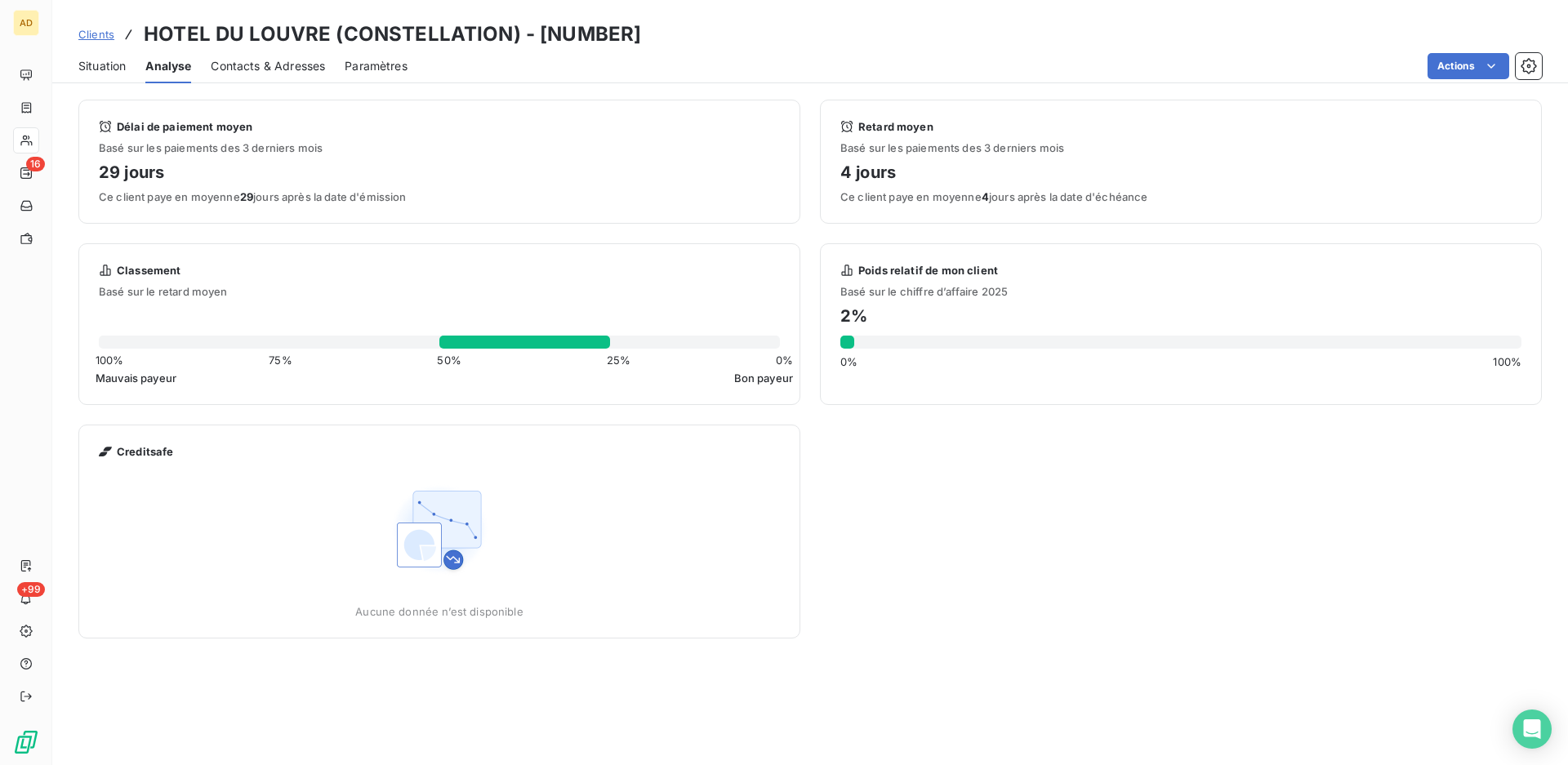 click on "Situation" at bounding box center [102, 66] 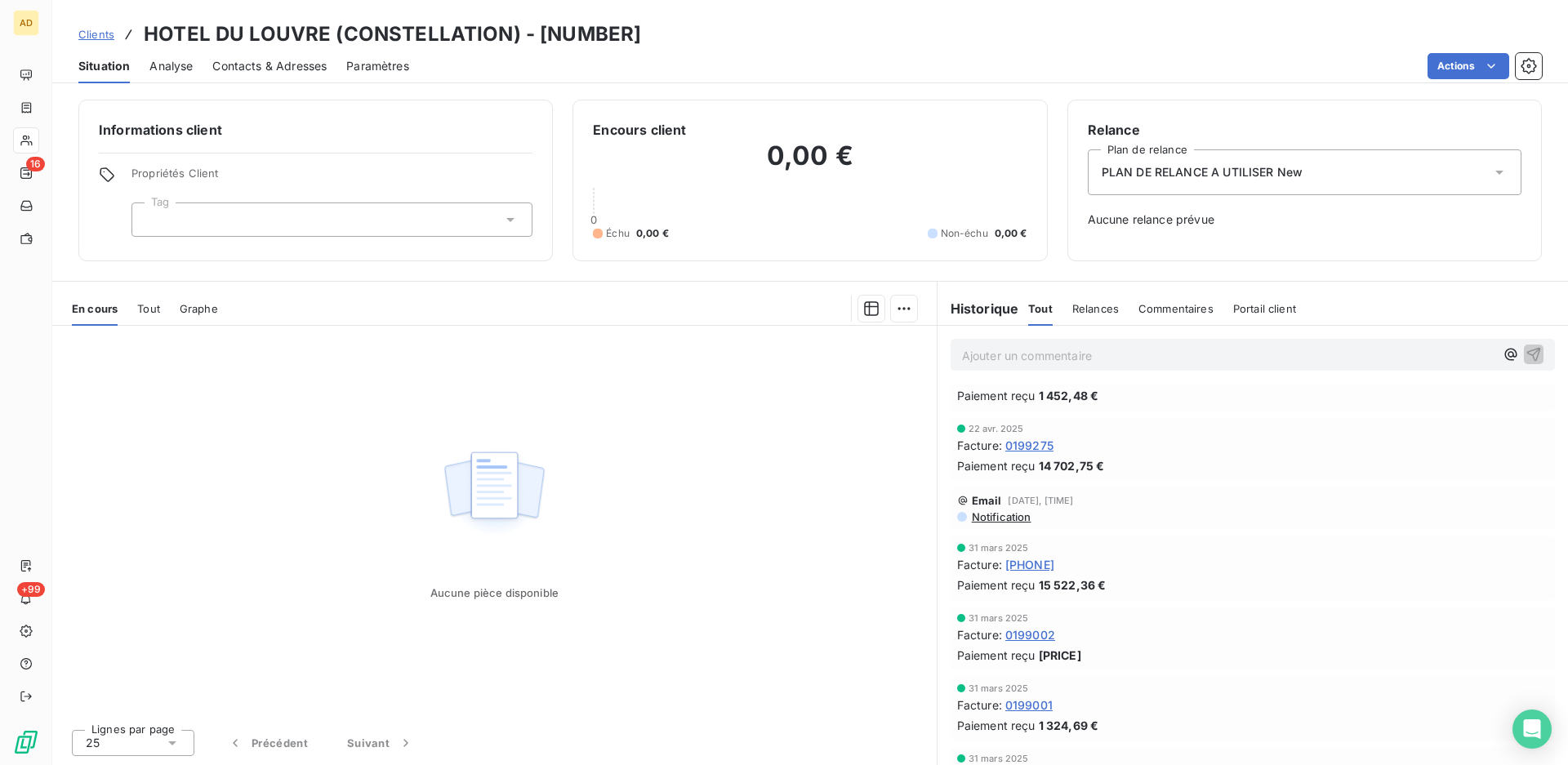 scroll, scrollTop: 1258, scrollLeft: 0, axis: vertical 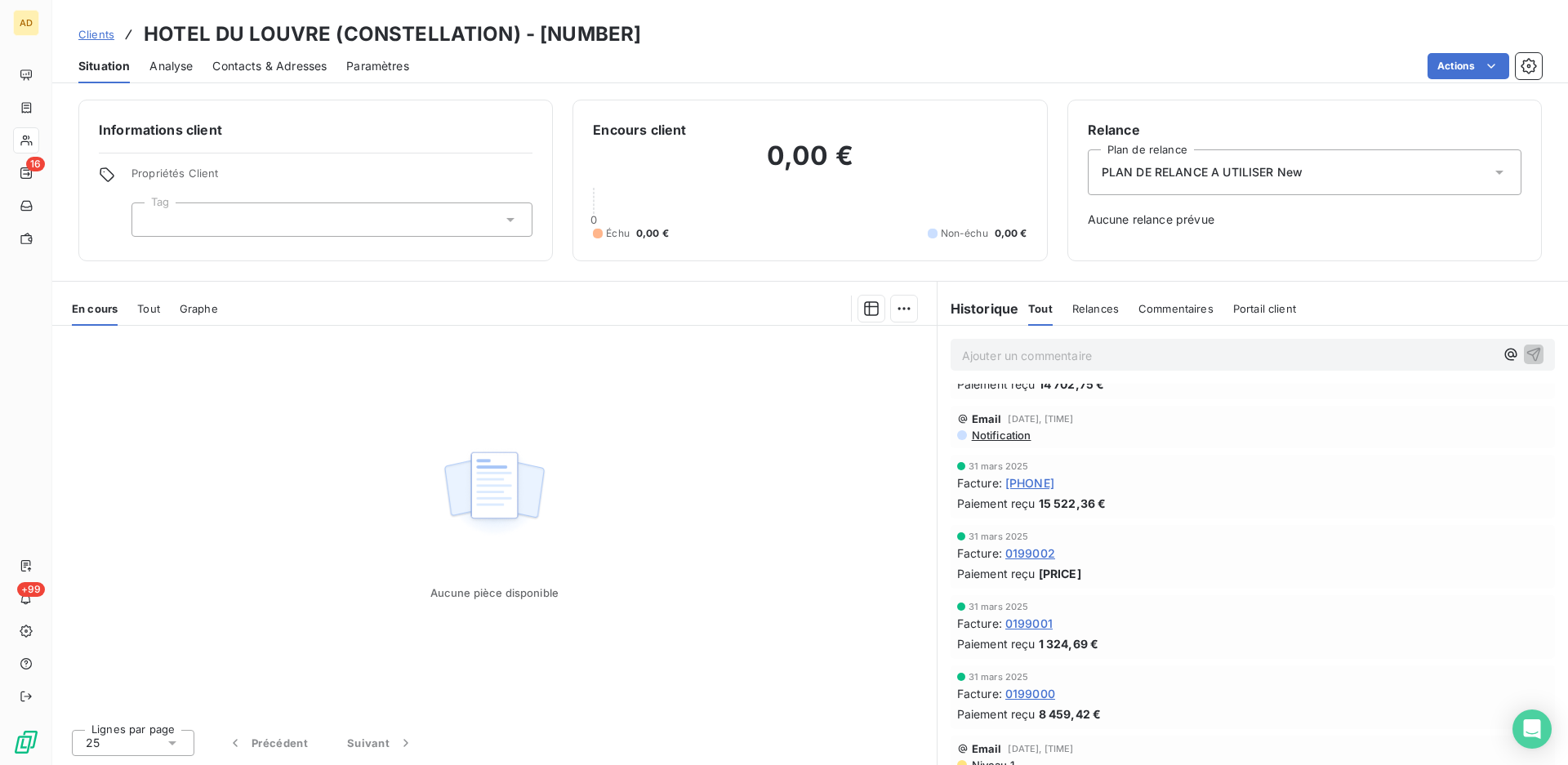 click on "Notification" at bounding box center (1000, 435) 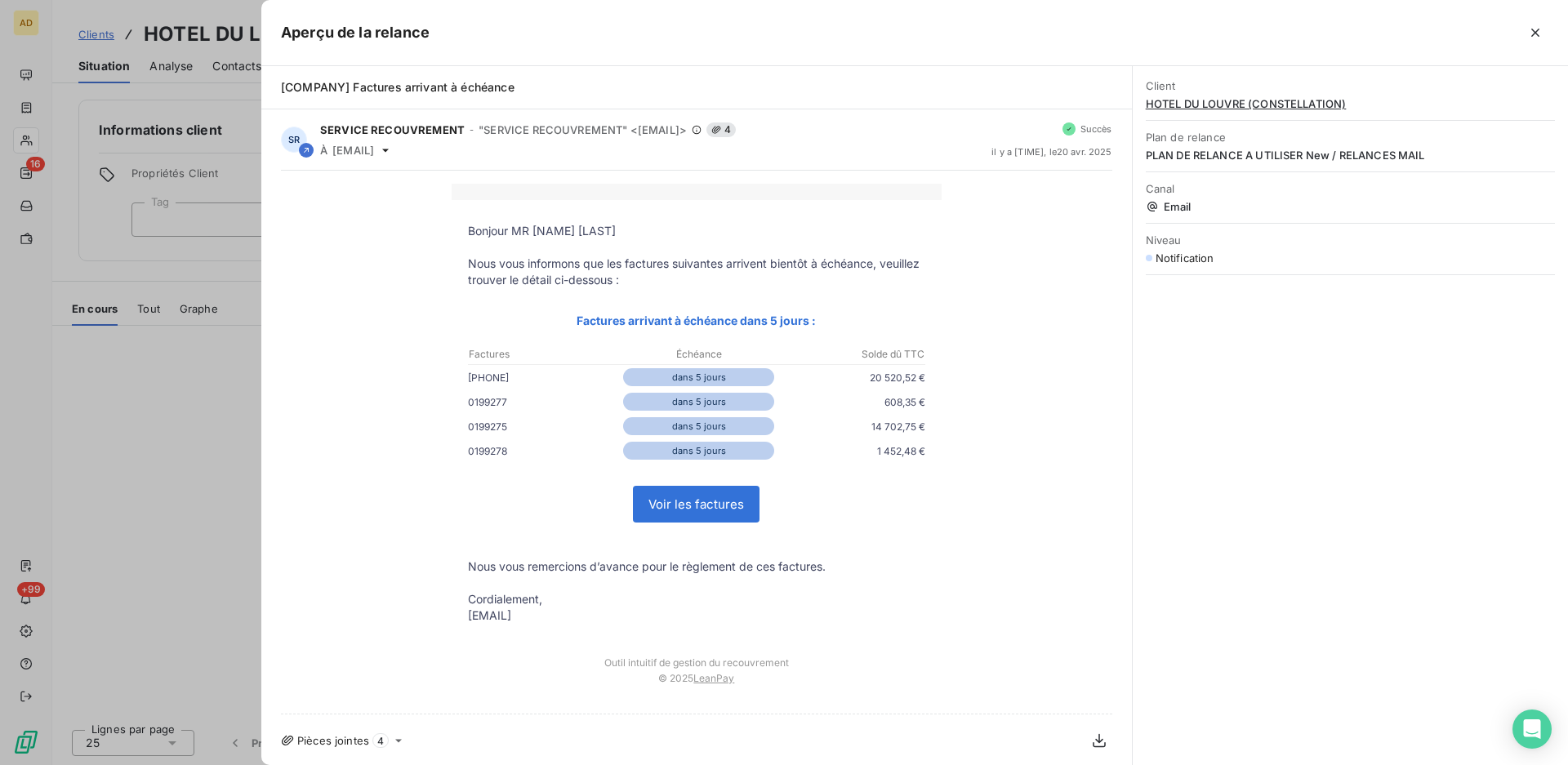 scroll, scrollTop: 2, scrollLeft: 0, axis: vertical 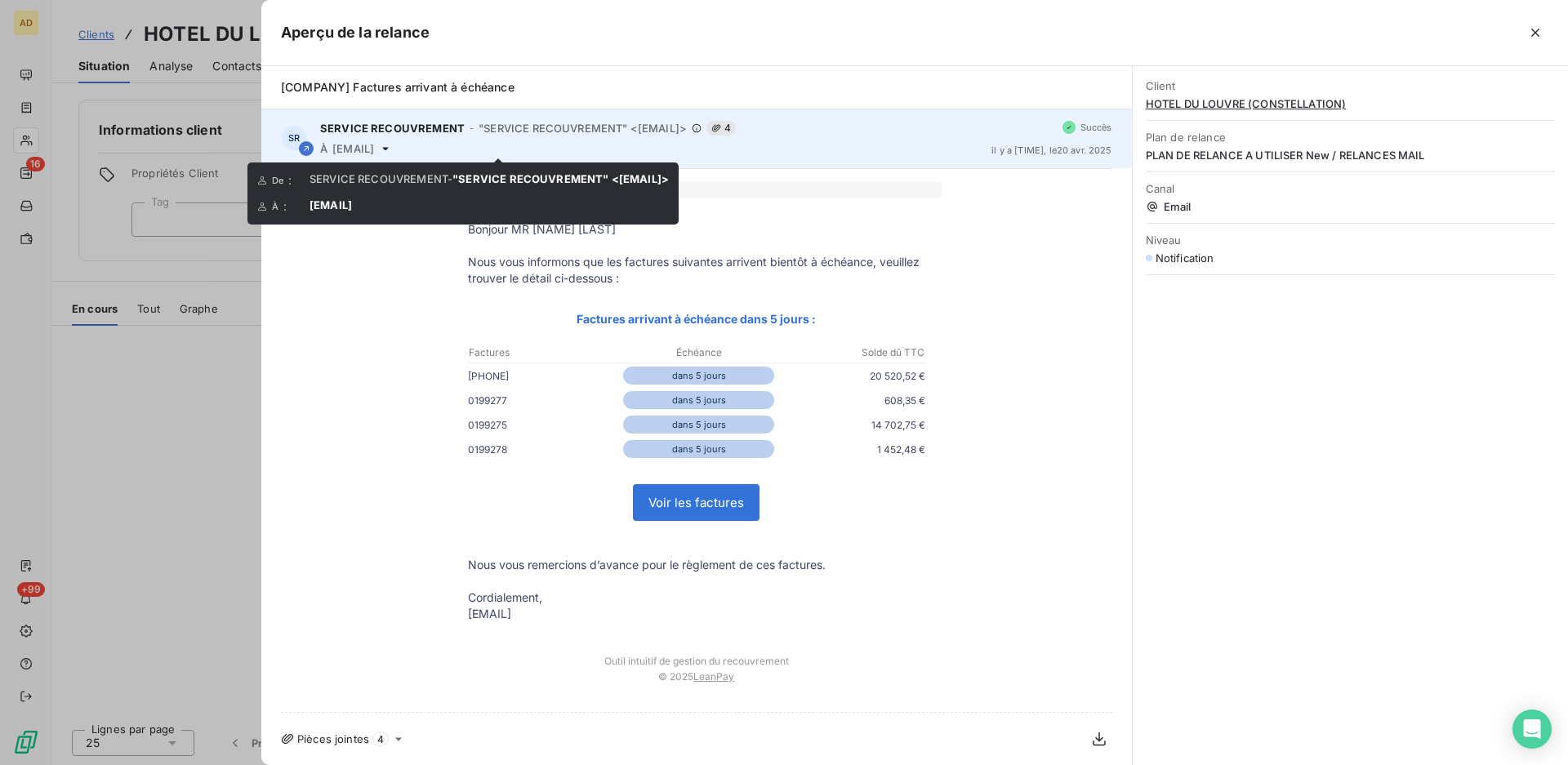 click 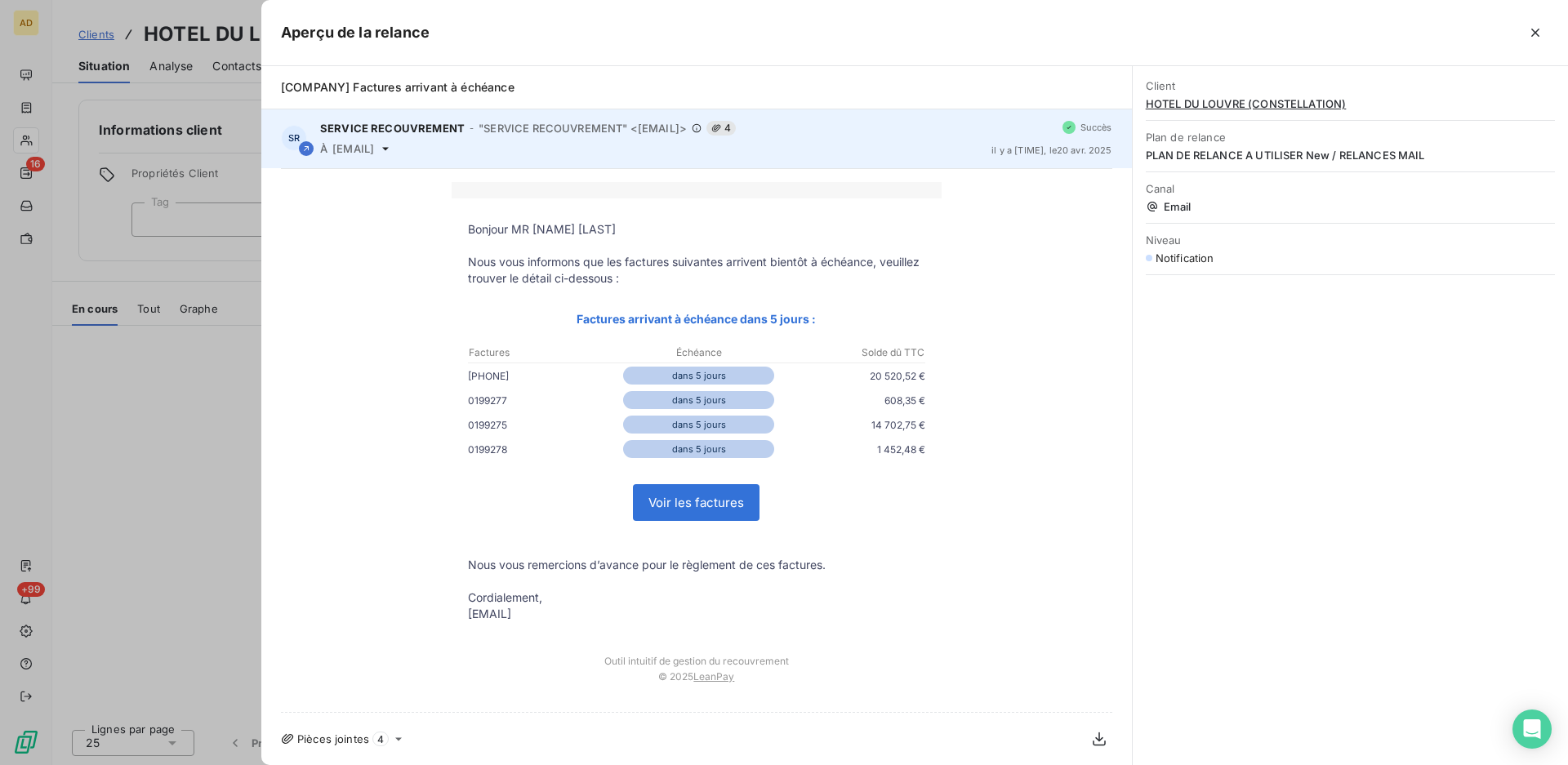 click 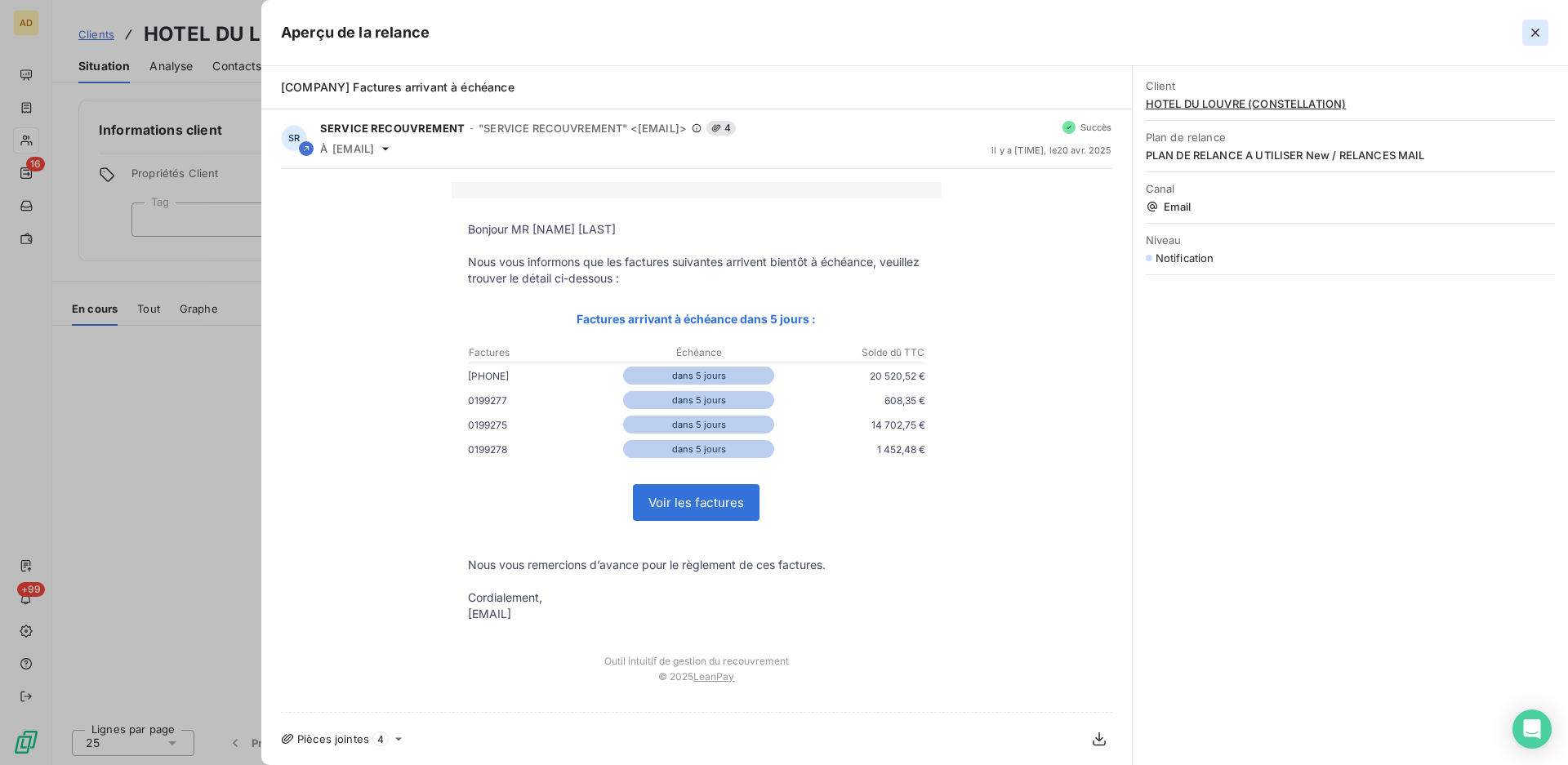 click 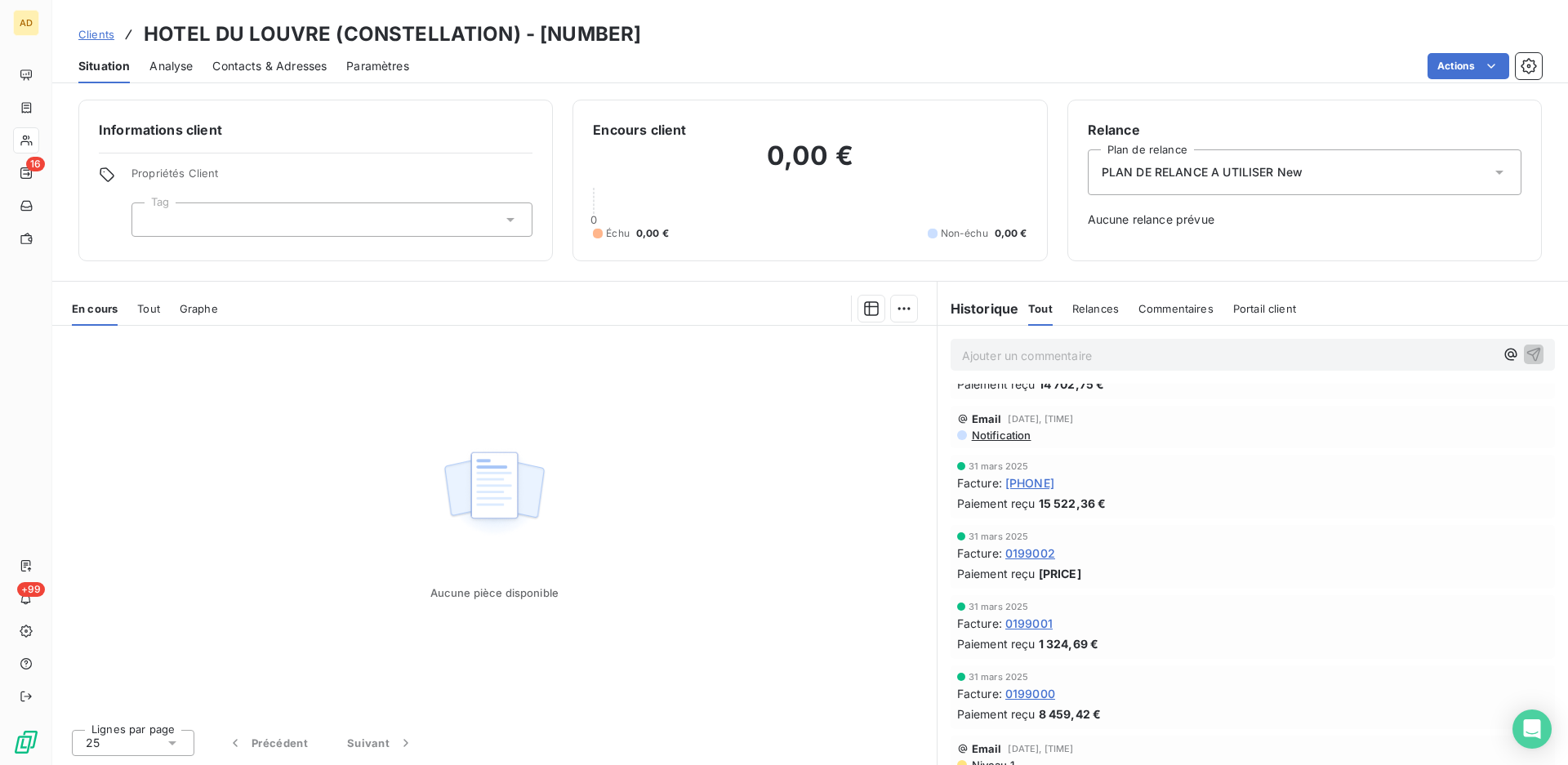 click on "Analyse" at bounding box center (171, 66) 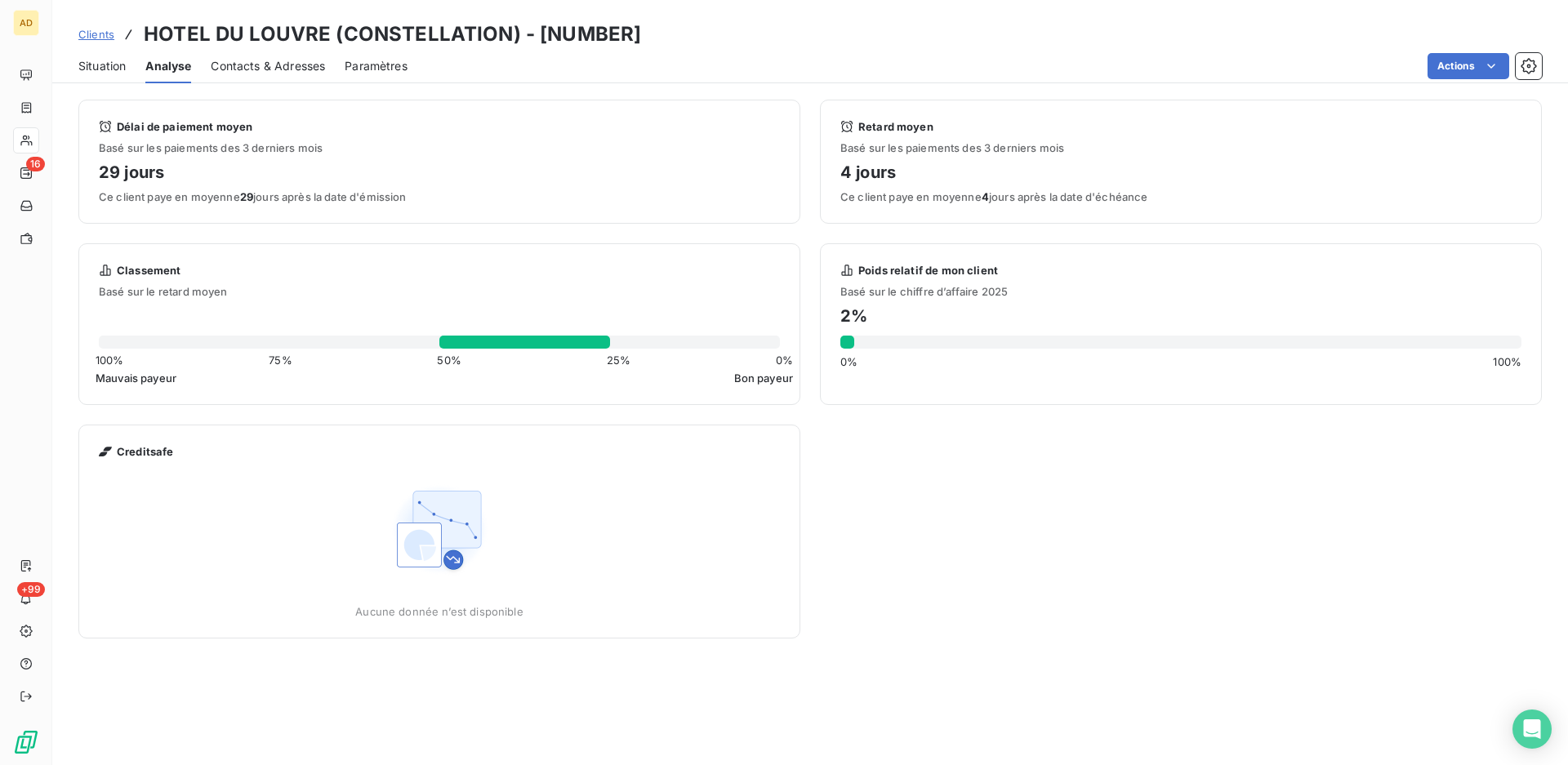 click on "Situation" at bounding box center [102, 66] 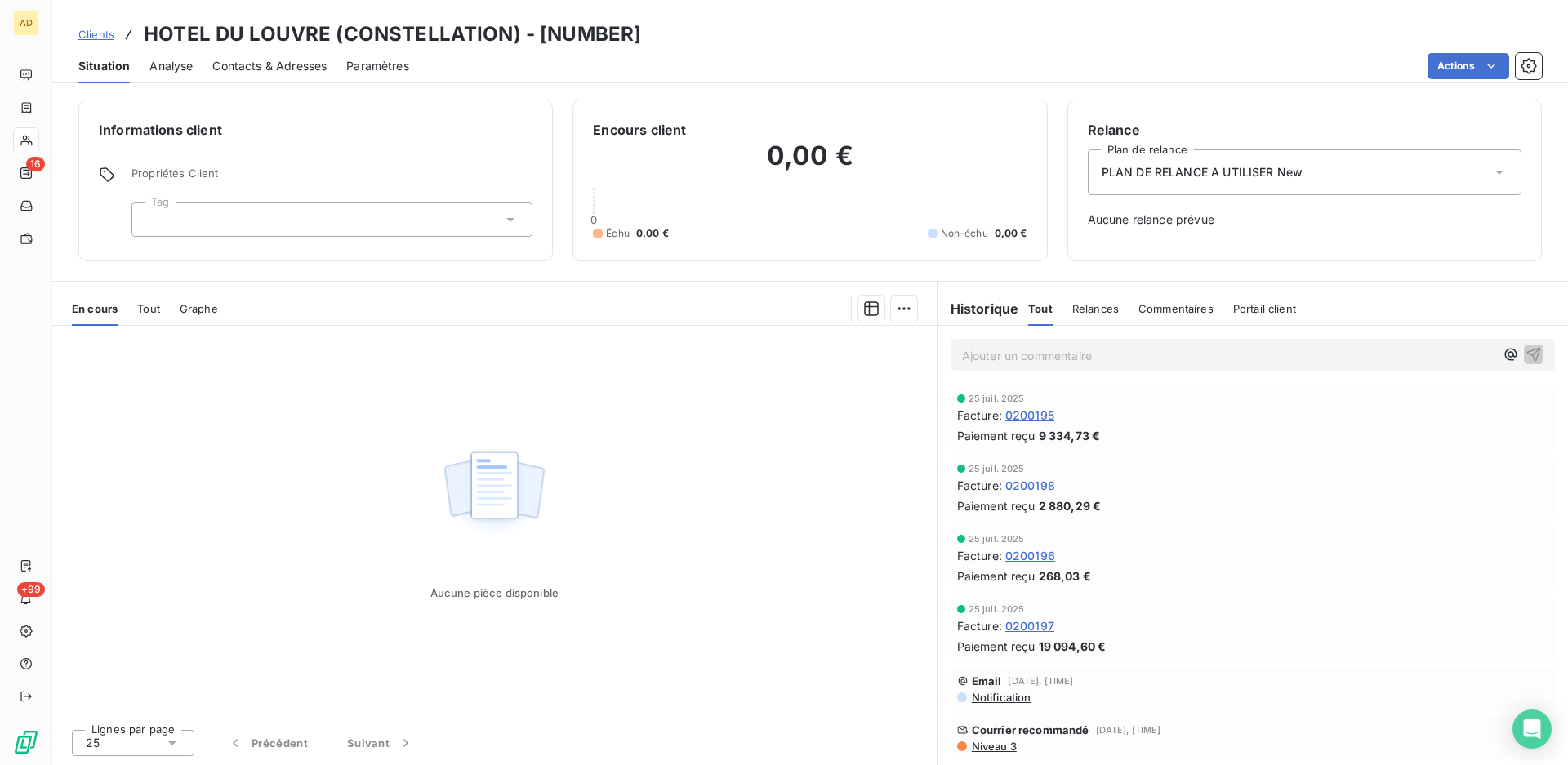 click on "Contacts & Adresses" at bounding box center (270, 66) 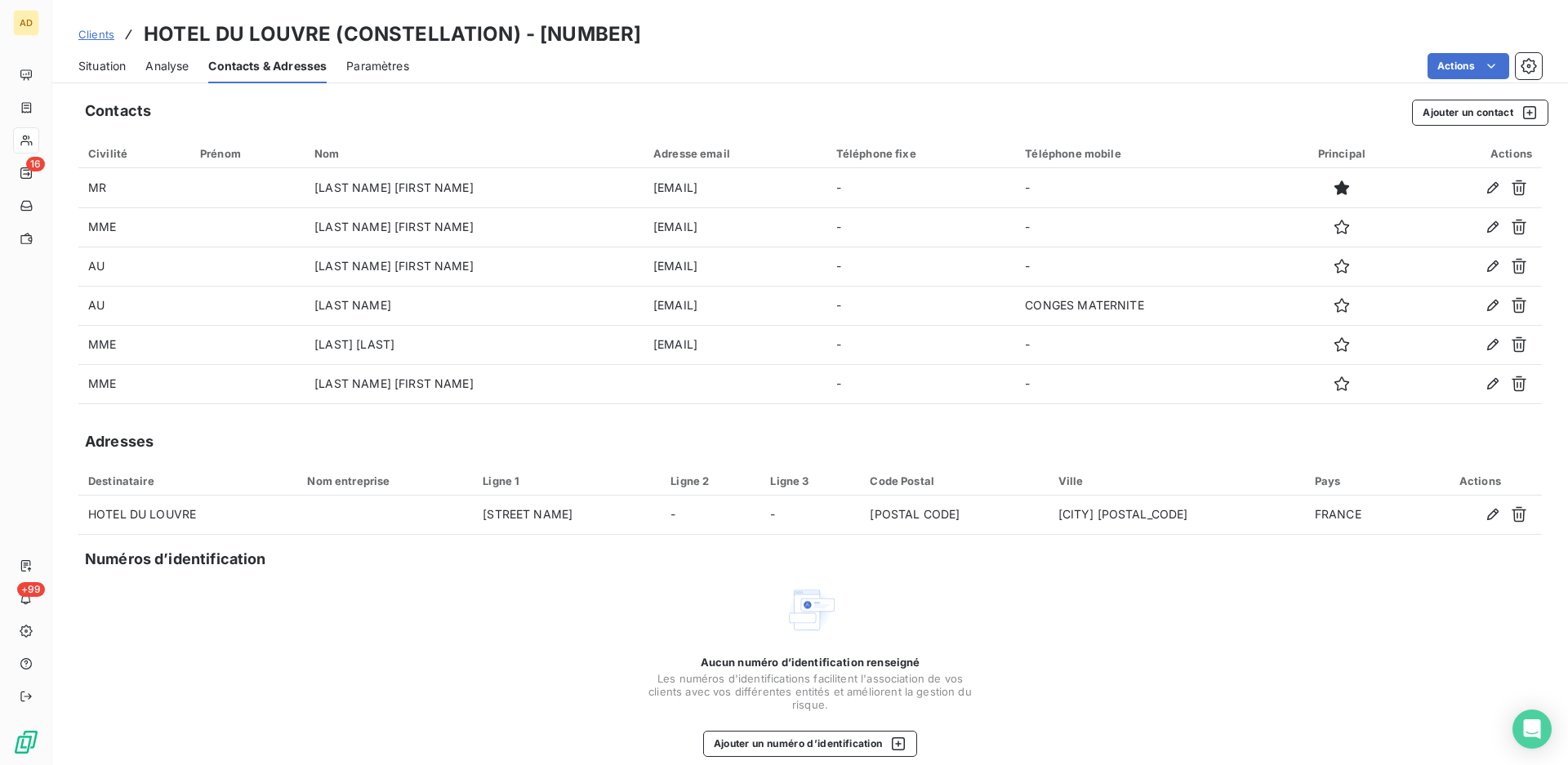 click on "Analyse" at bounding box center [167, 66] 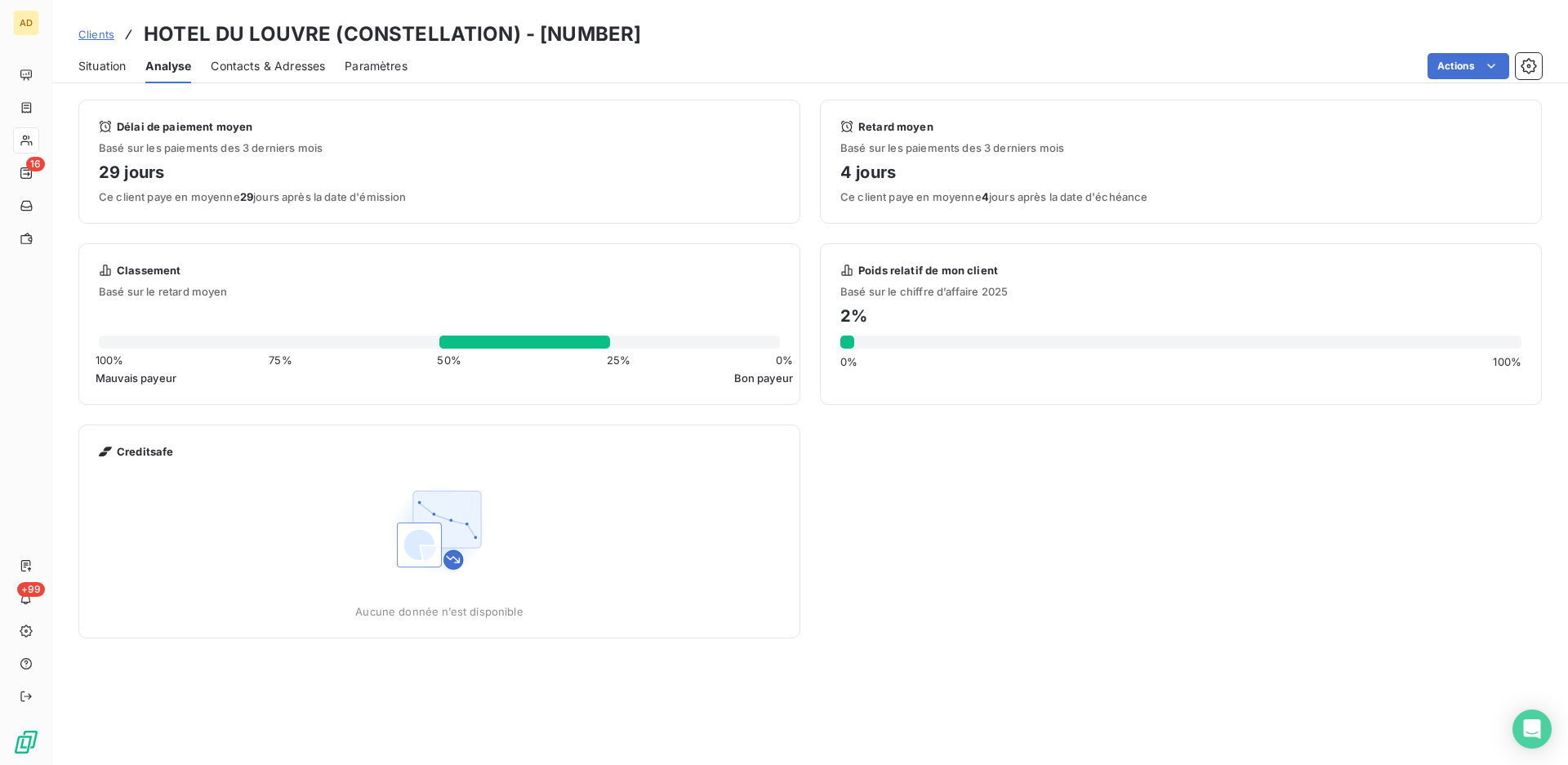 click on "Situation" at bounding box center (102, 66) 